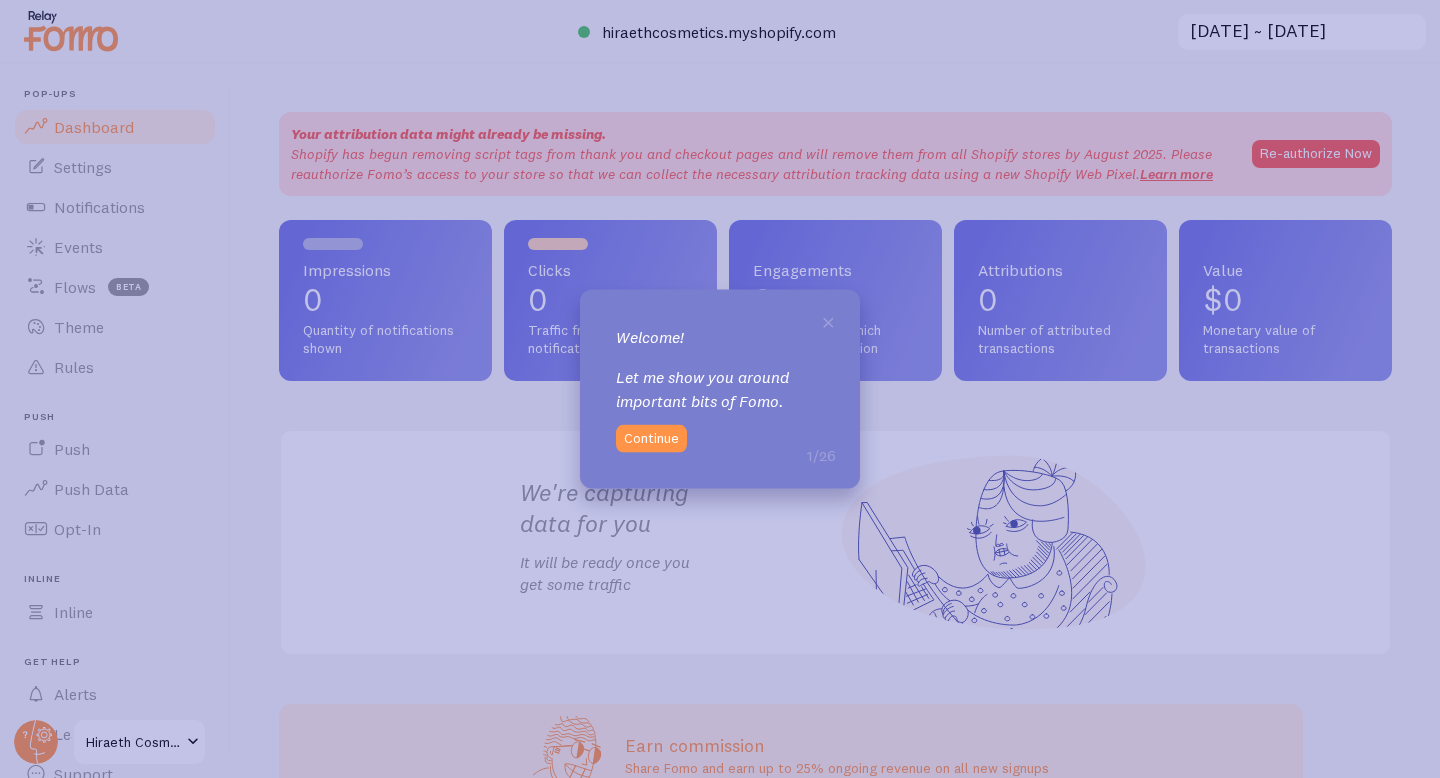 scroll, scrollTop: 0, scrollLeft: 0, axis: both 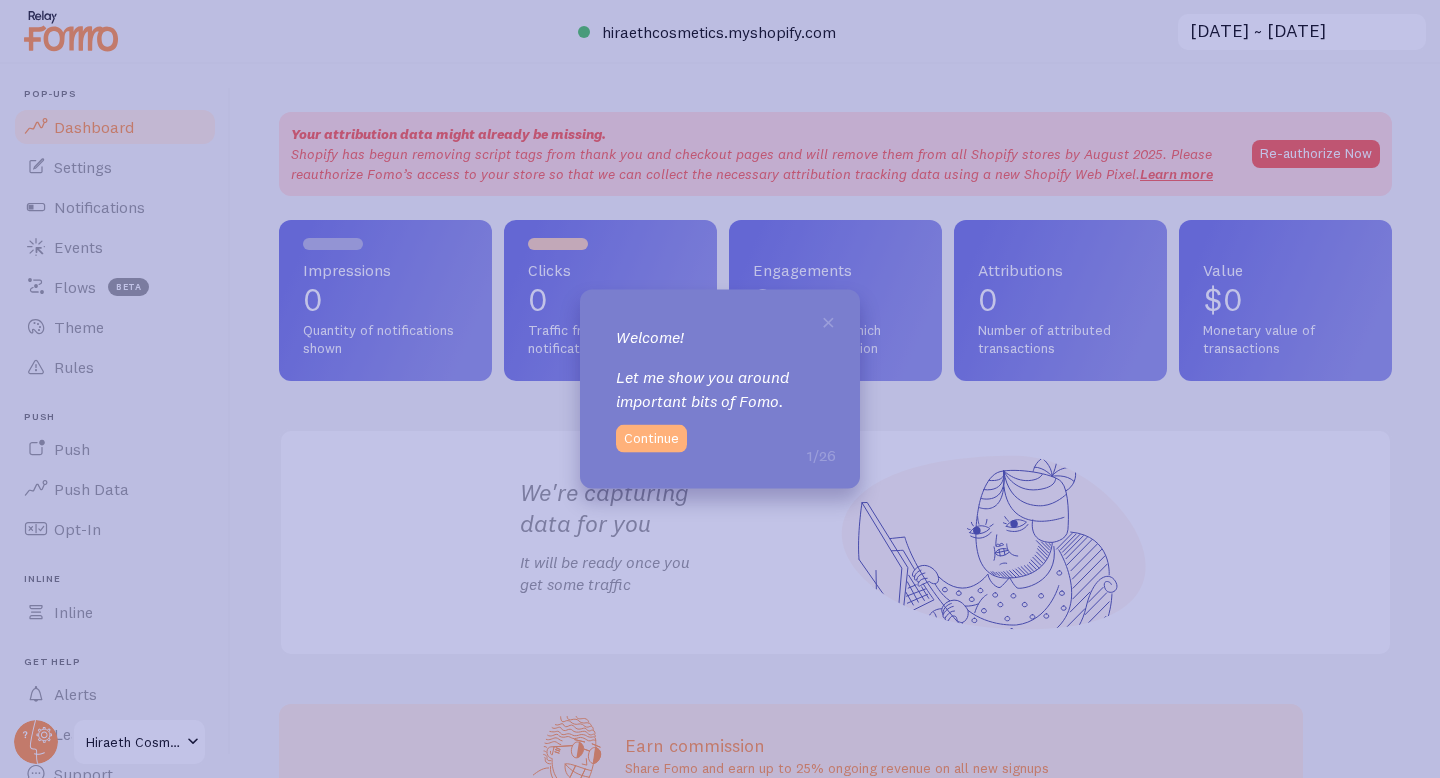 click on "Continue" at bounding box center [651, 438] 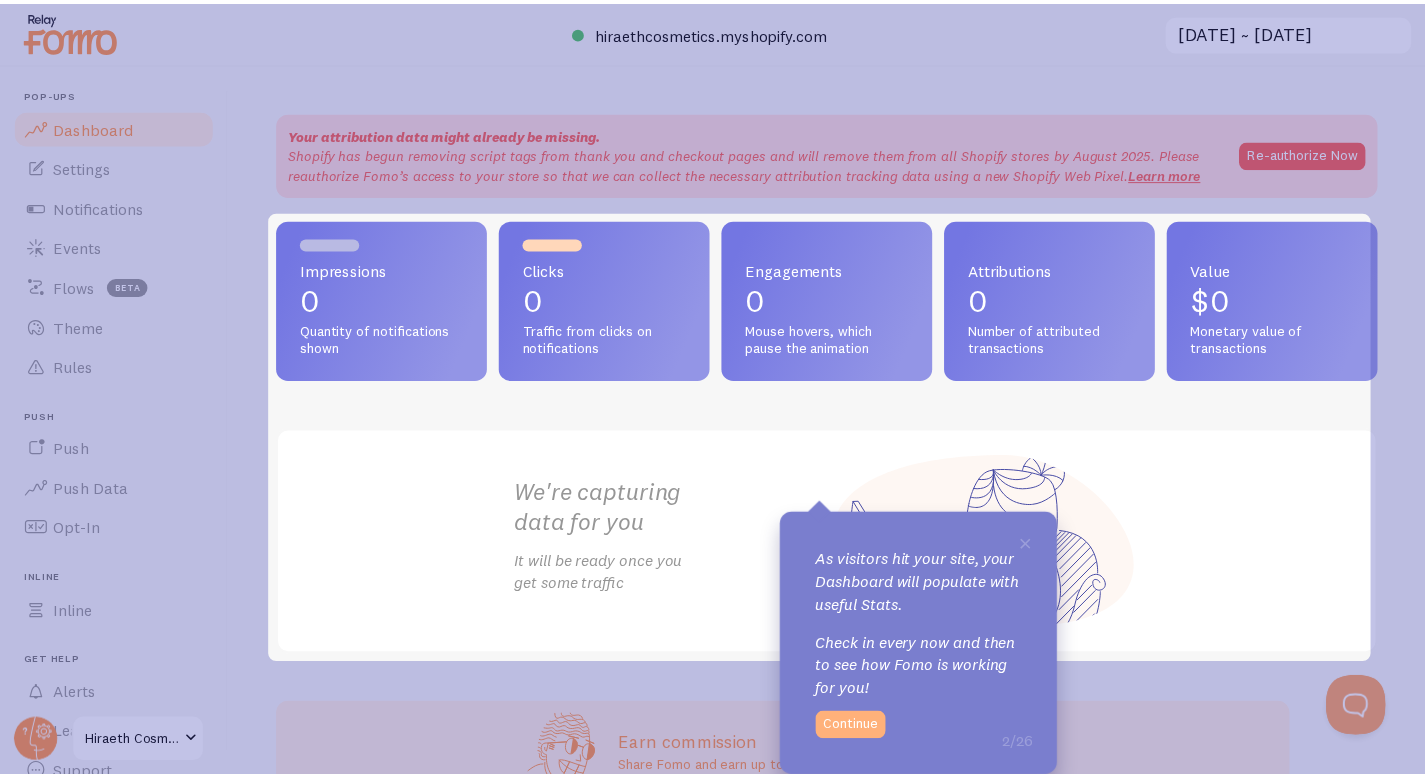 scroll, scrollTop: 0, scrollLeft: 0, axis: both 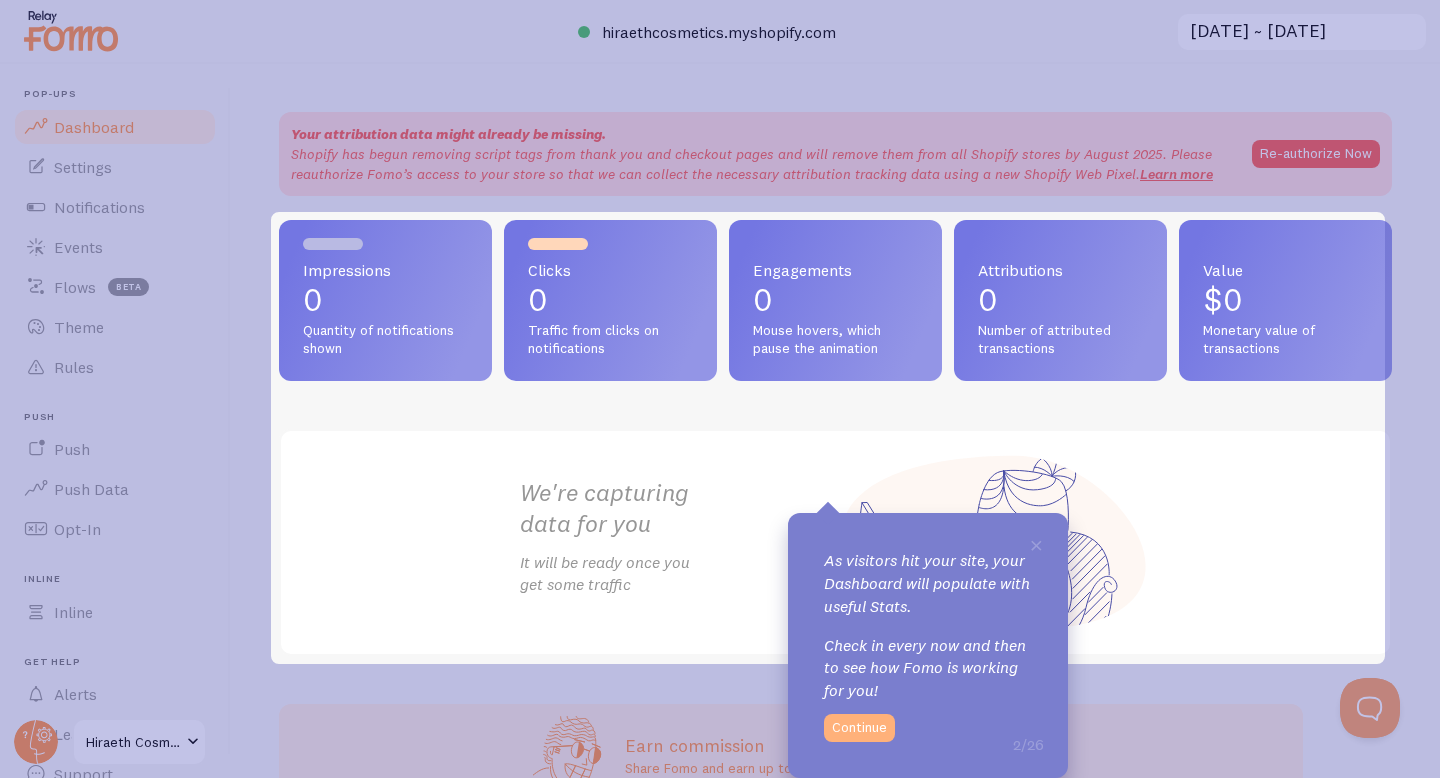click on "Continue" at bounding box center [859, 728] 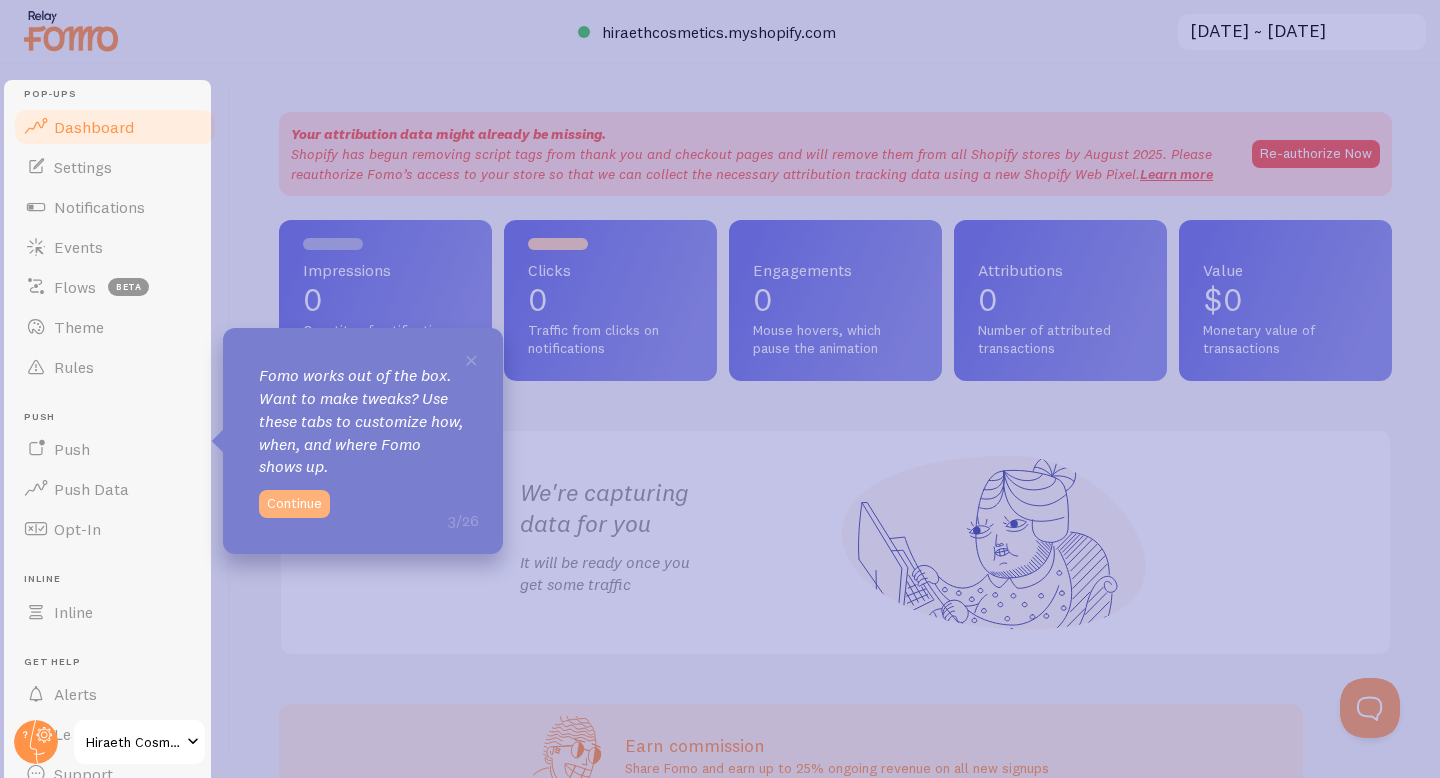 click on "Continue" at bounding box center [294, 504] 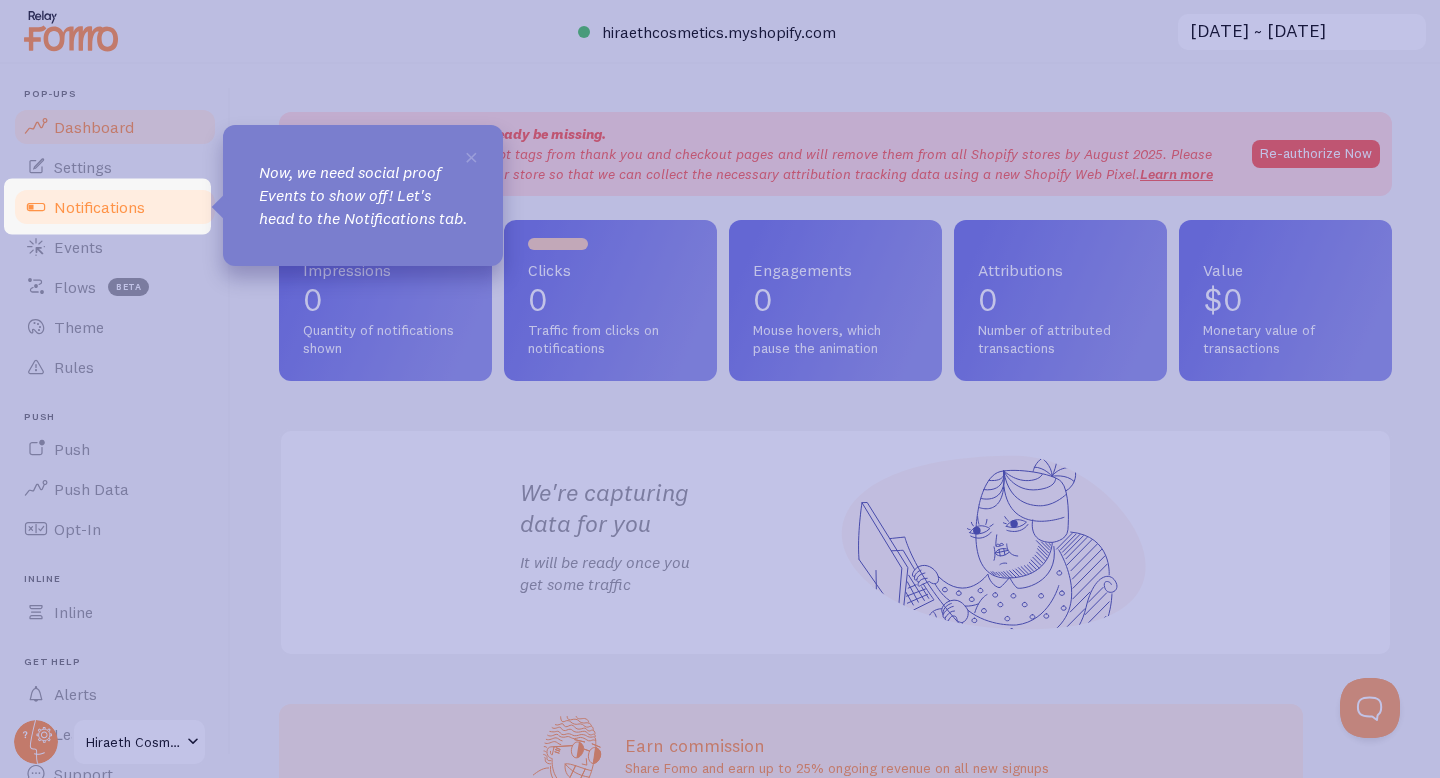 click on "Notifications" at bounding box center (99, 207) 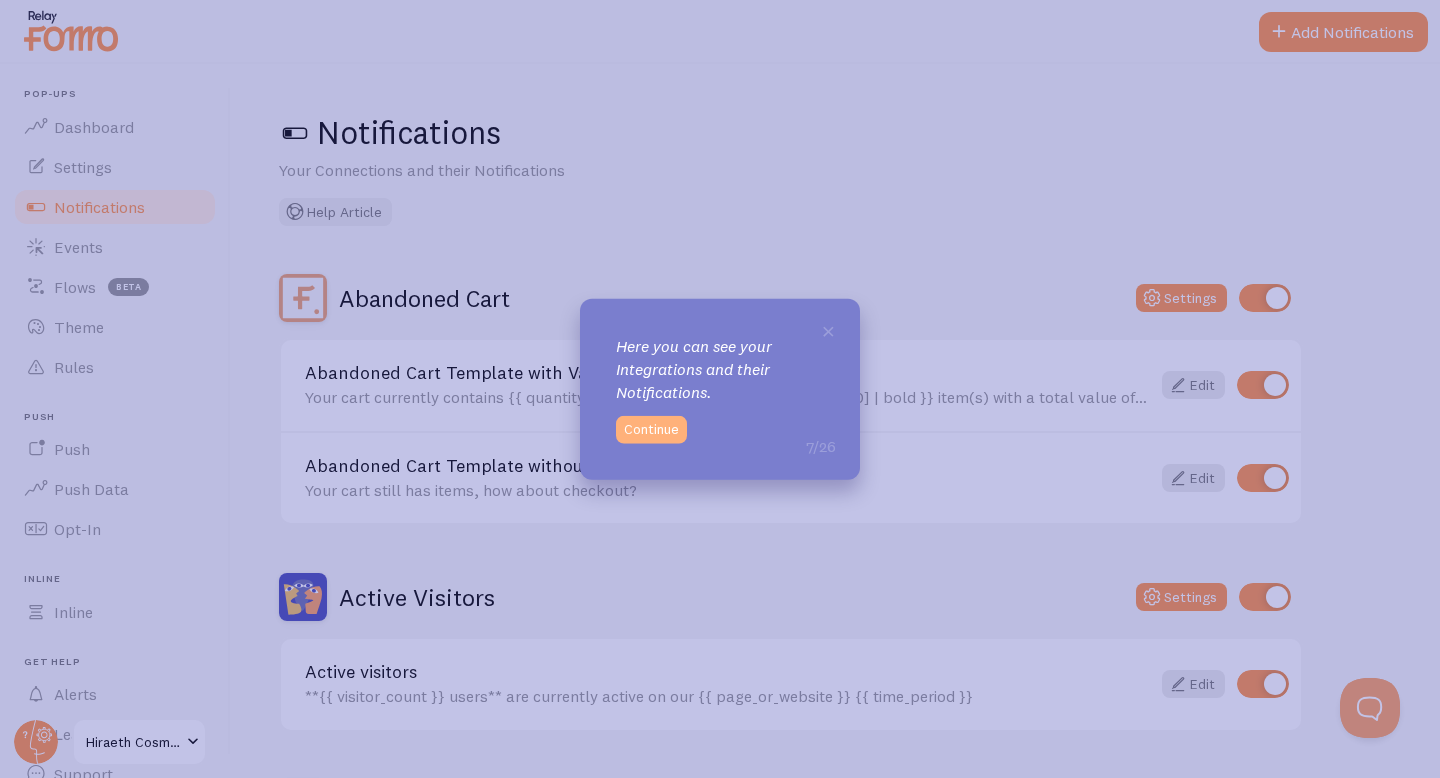 click on "Continue" at bounding box center (651, 429) 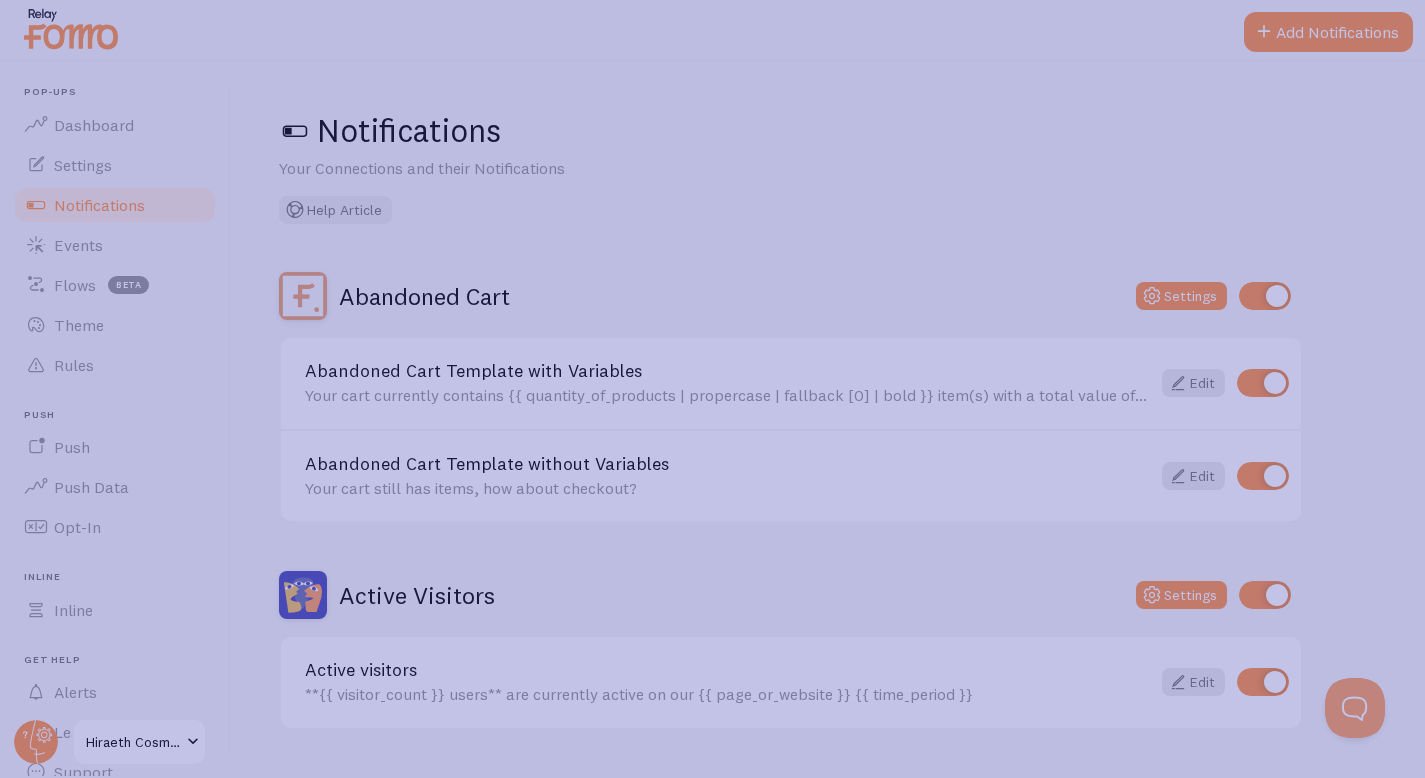 scroll, scrollTop: 3, scrollLeft: 0, axis: vertical 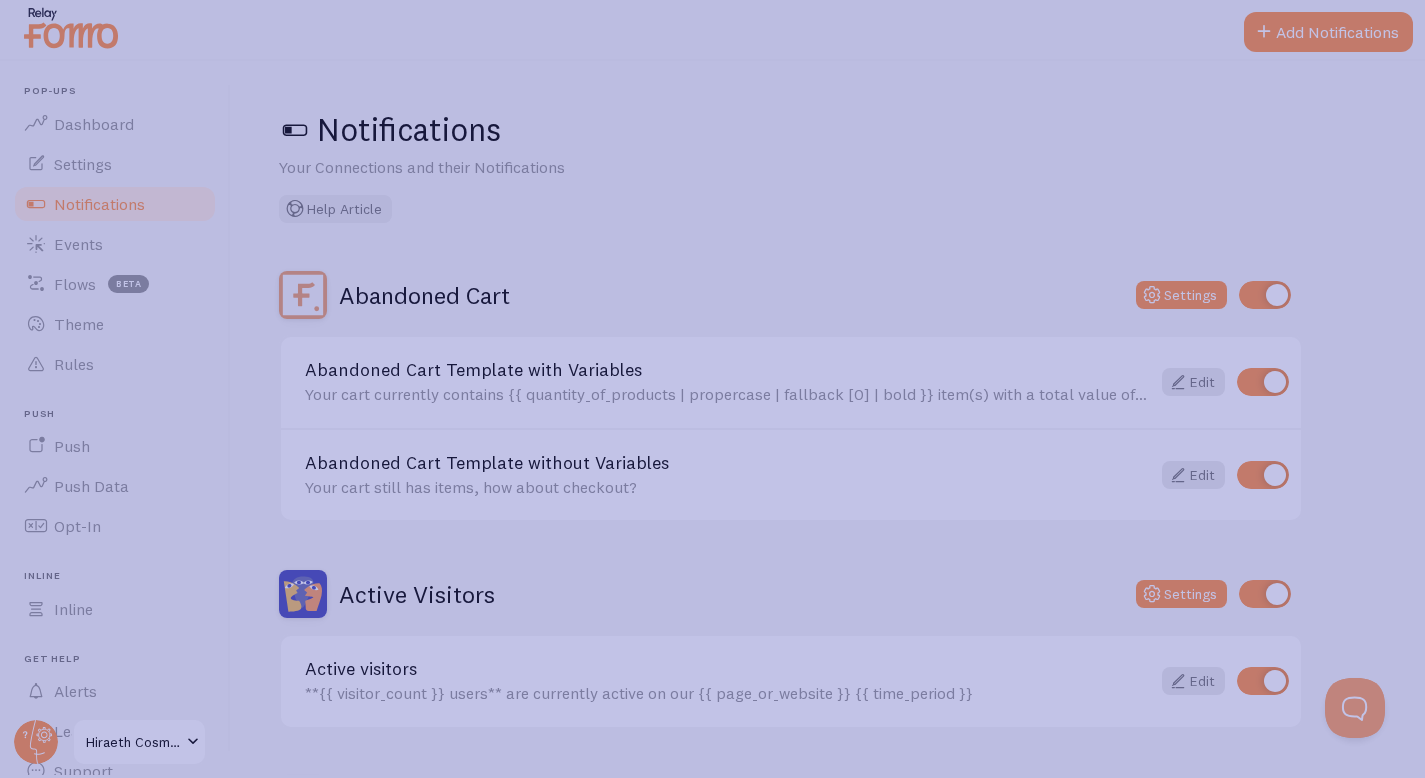 click 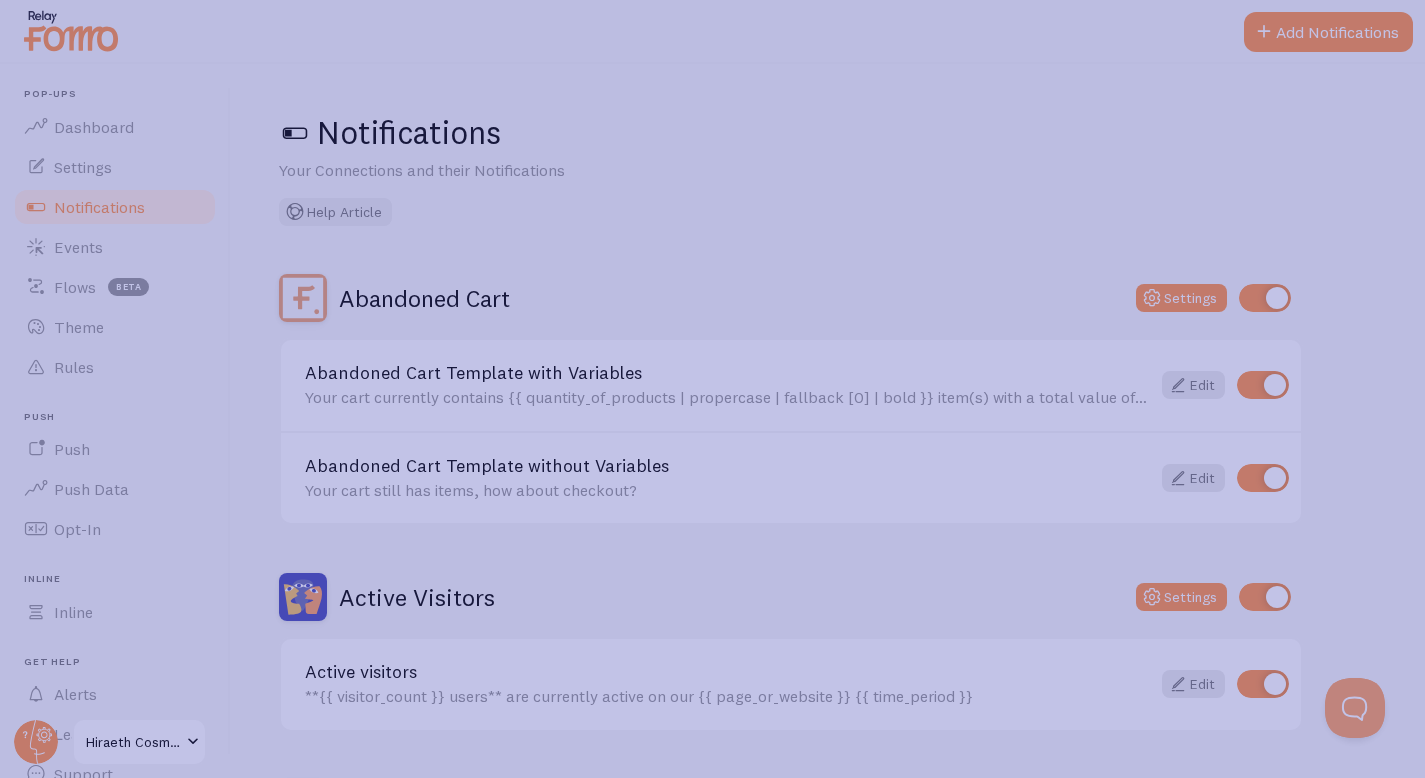 scroll, scrollTop: 3, scrollLeft: 0, axis: vertical 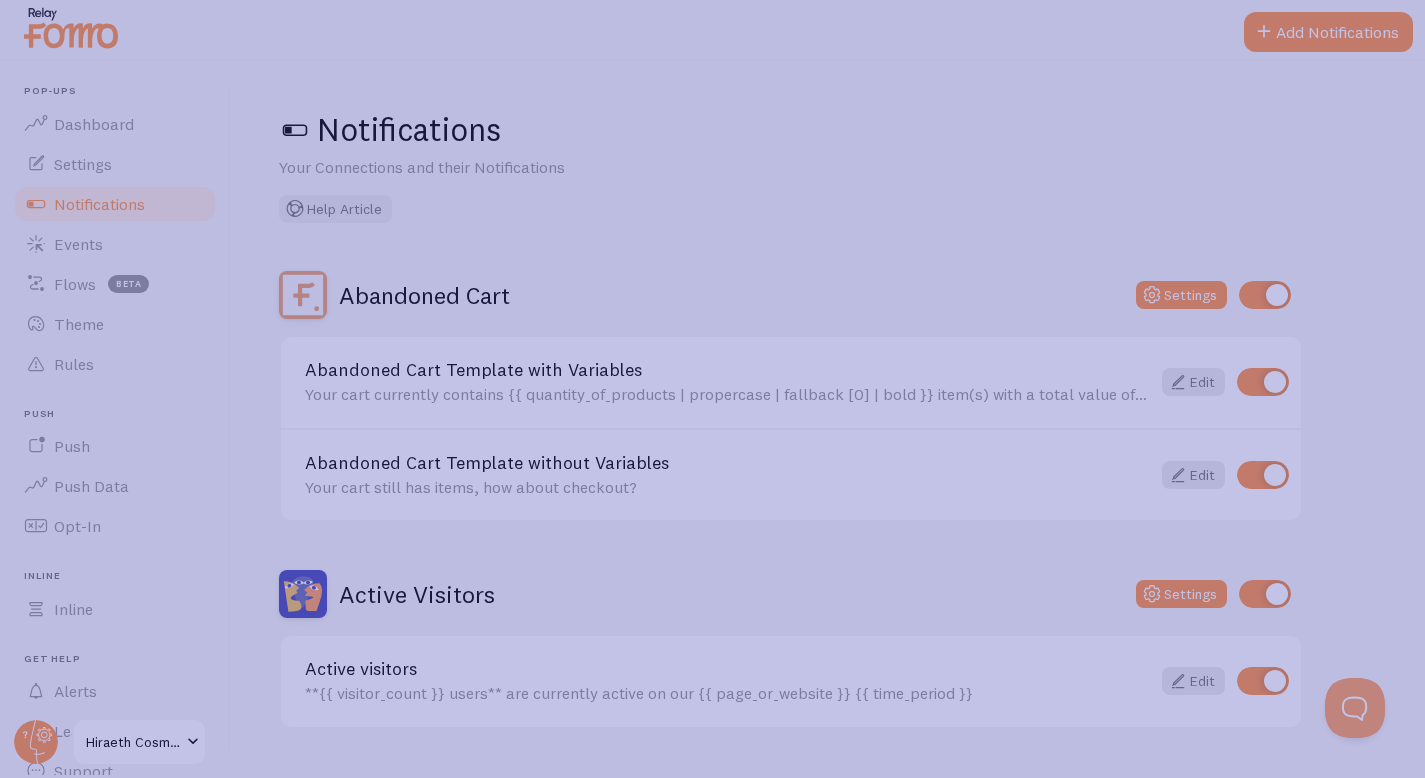 click 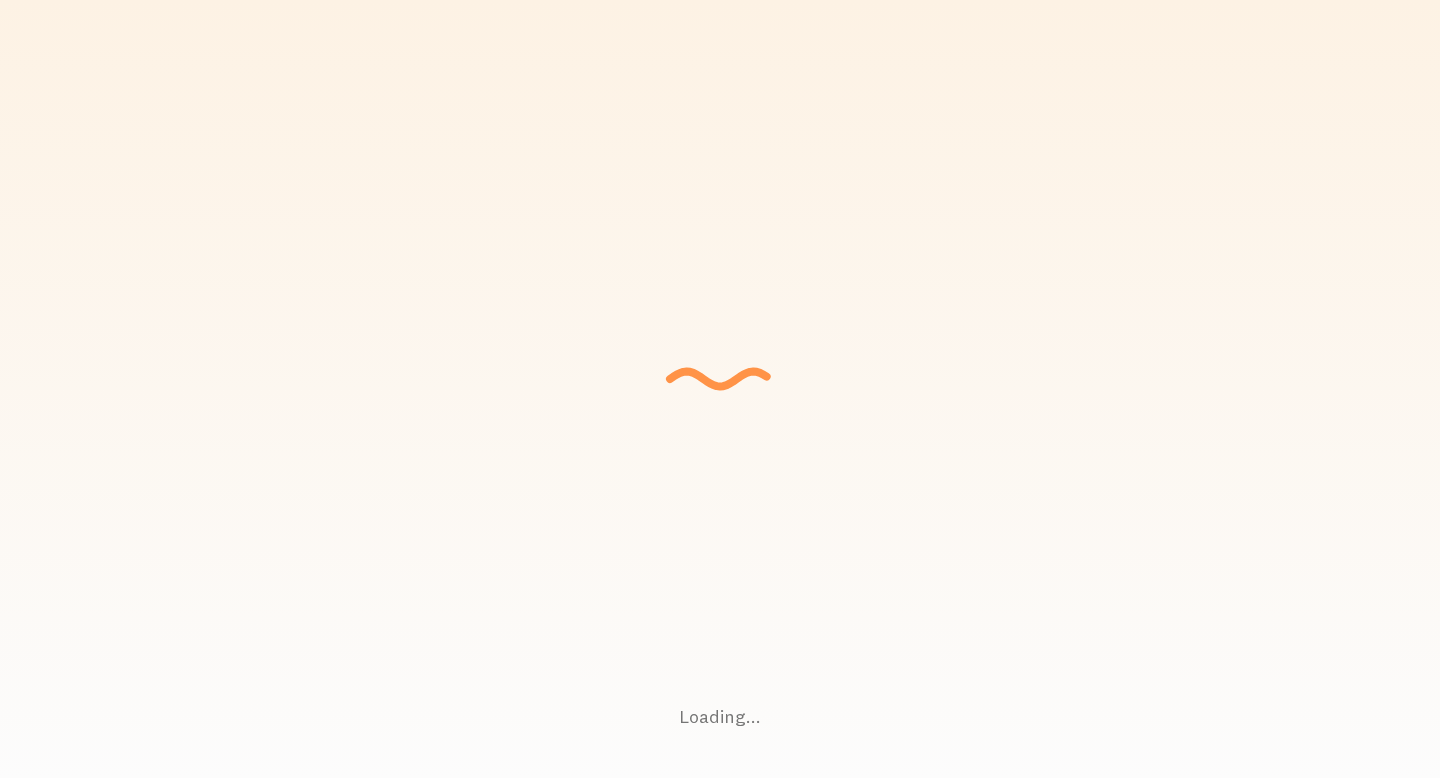 scroll, scrollTop: 0, scrollLeft: 0, axis: both 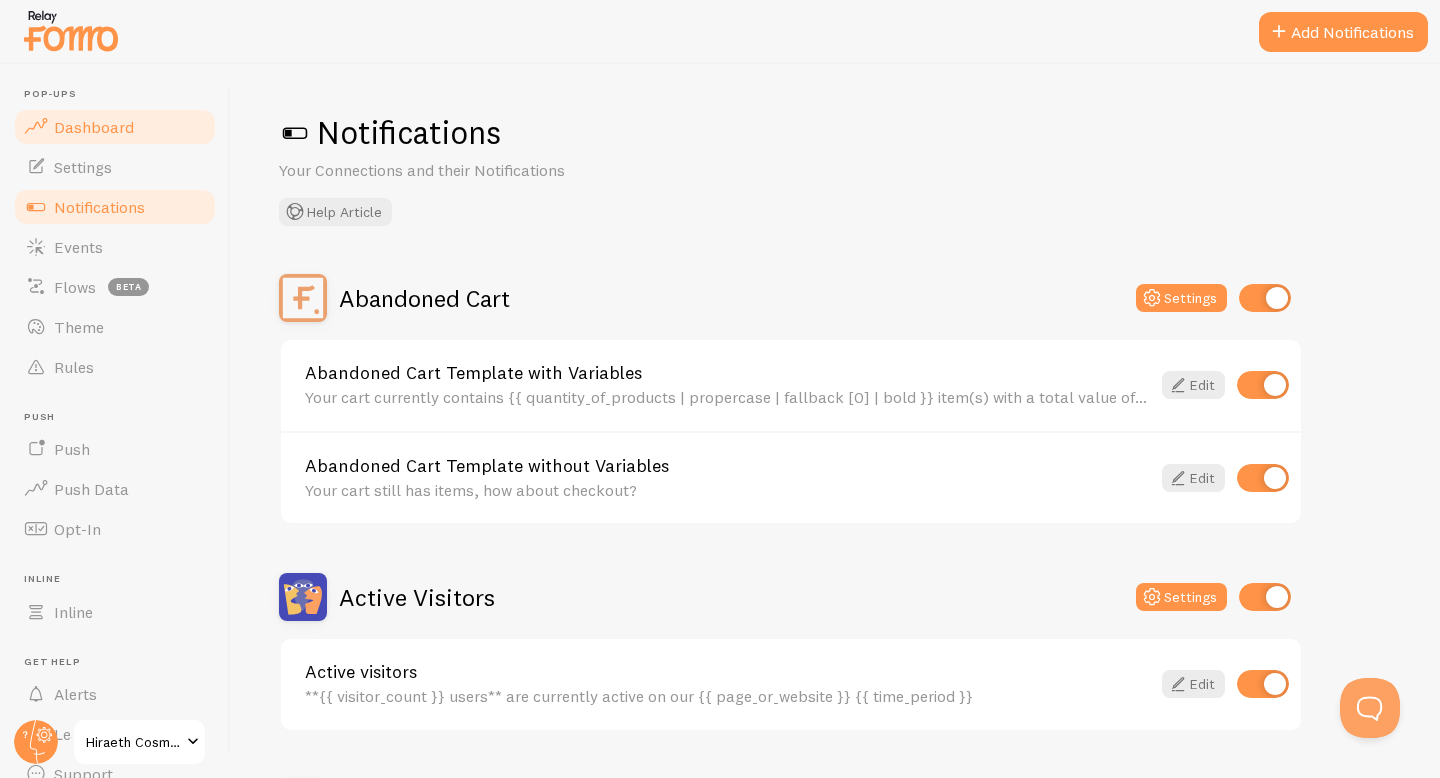 click on "Dashboard" at bounding box center [115, 127] 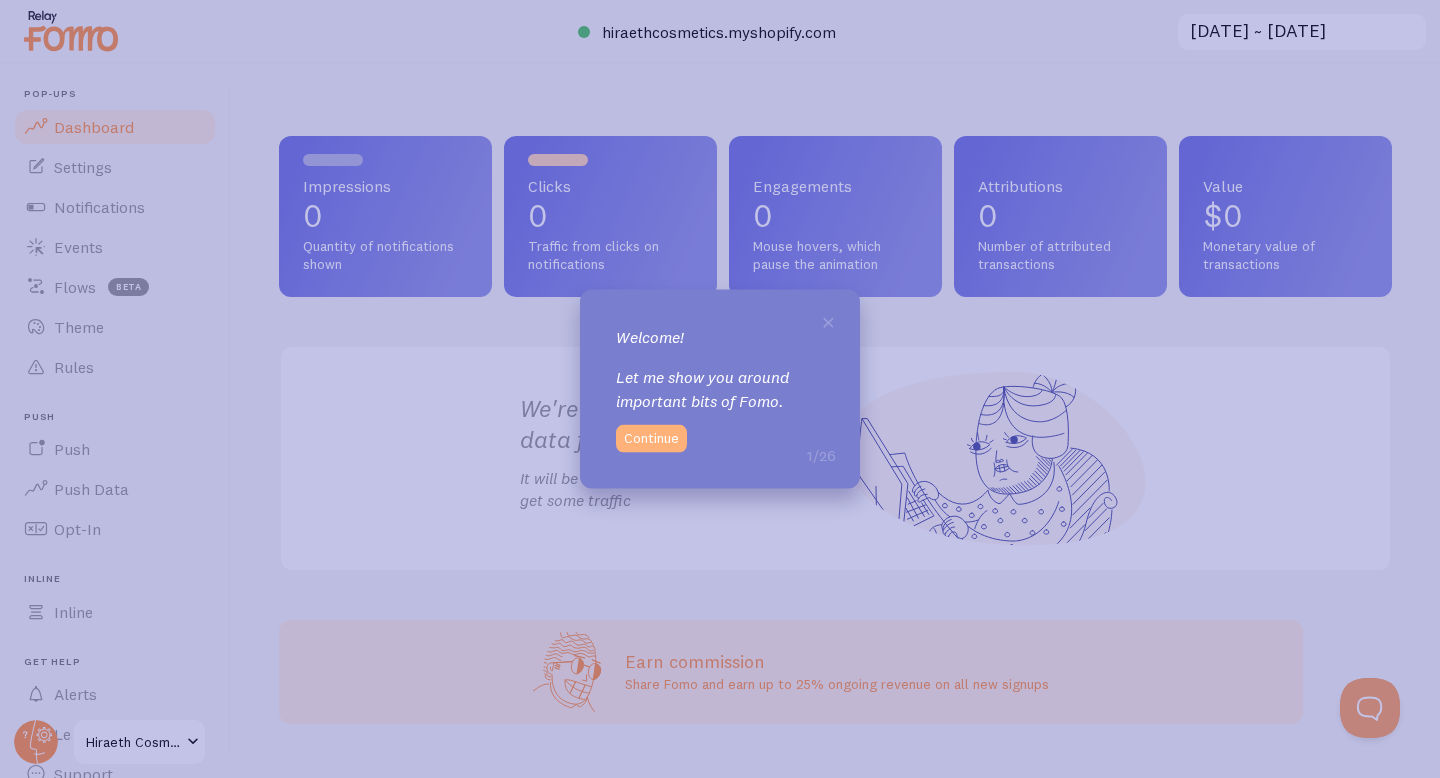 click on "Continue" at bounding box center (651, 438) 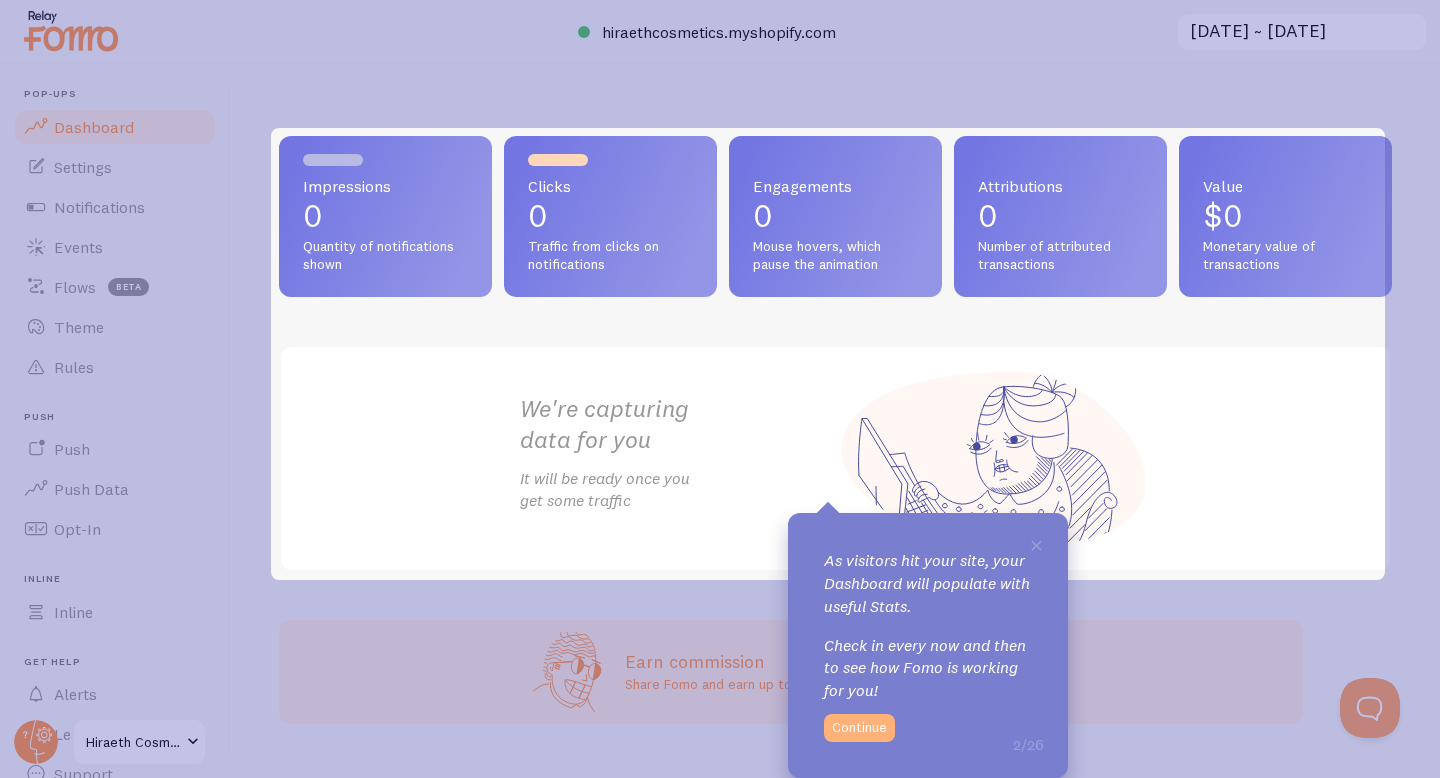 click on "Continue" at bounding box center (859, 728) 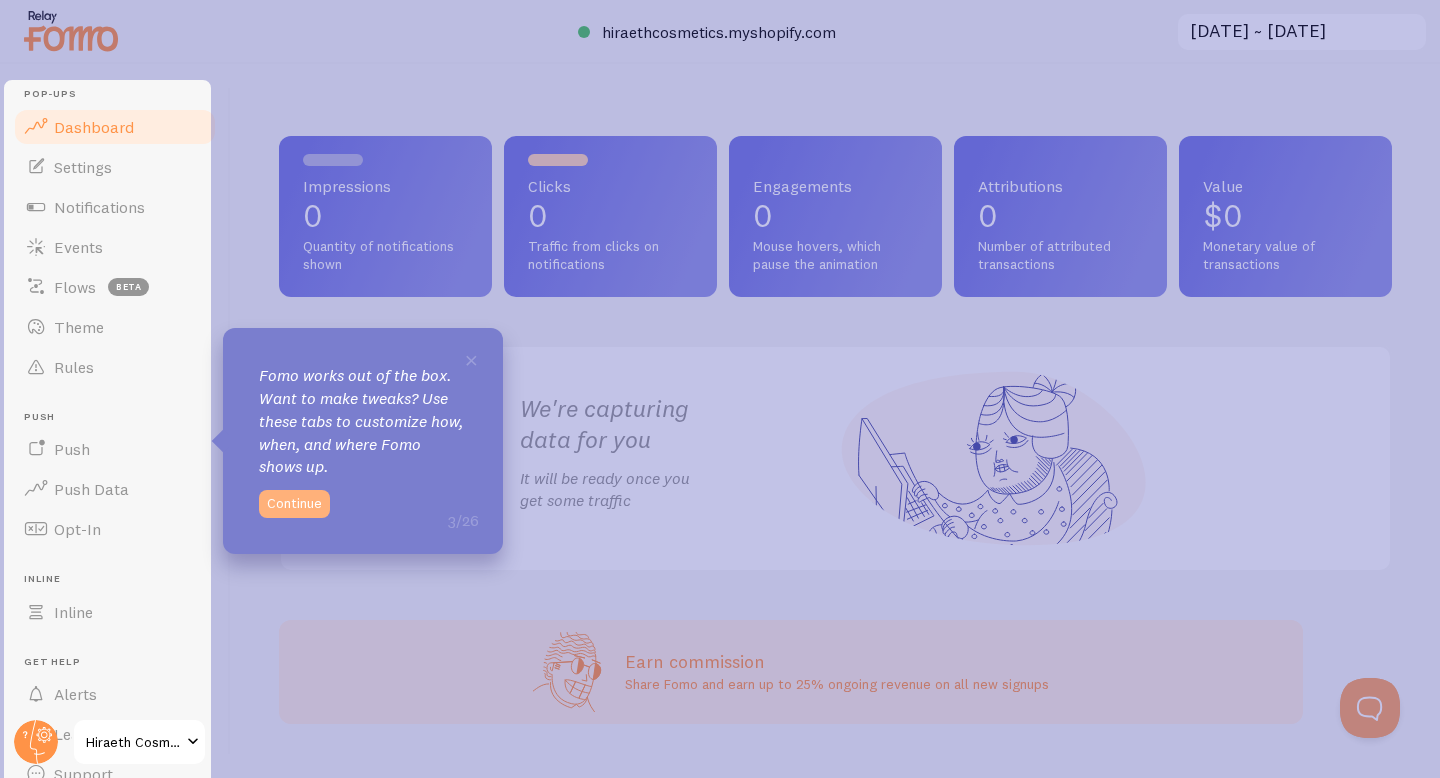 click on "Continue" at bounding box center (294, 504) 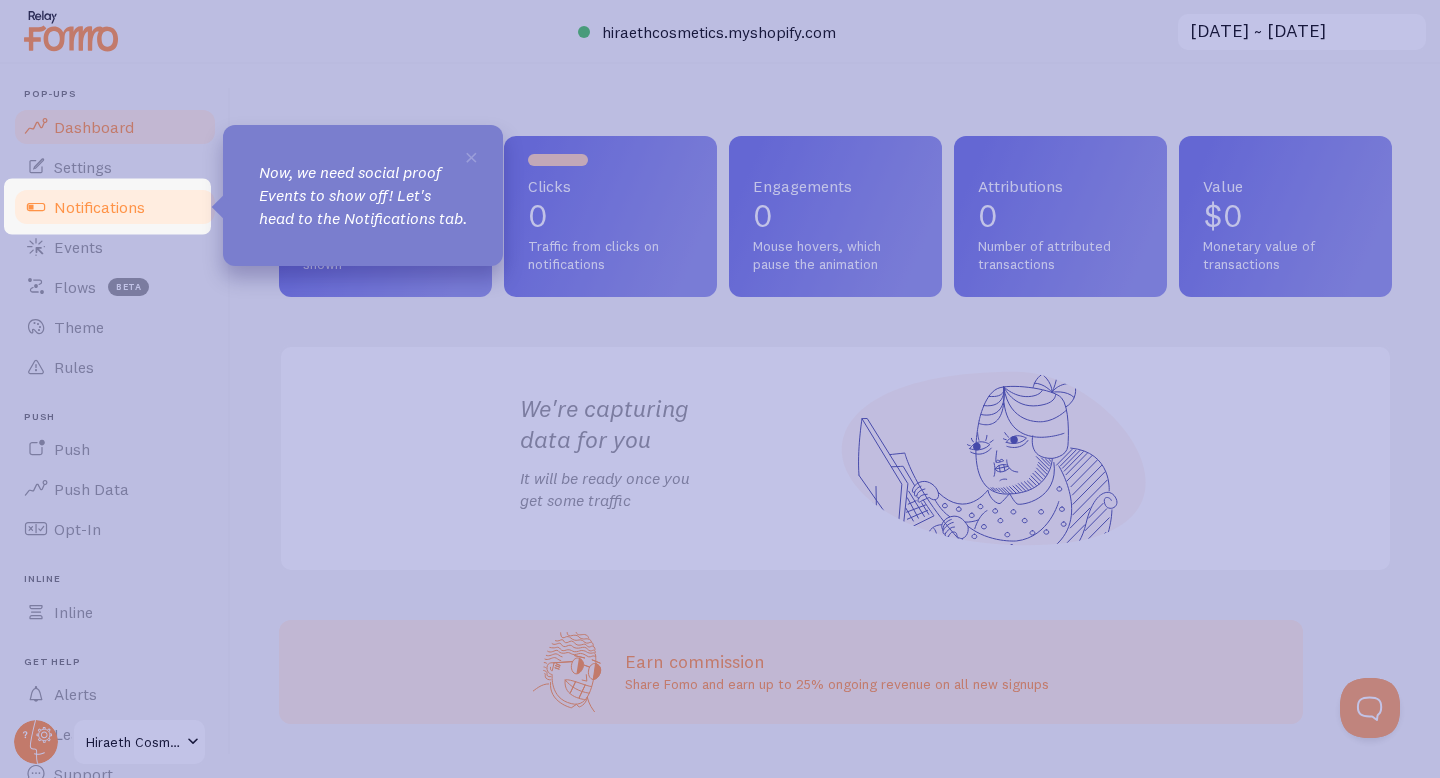 click on "Notifications" at bounding box center [115, 207] 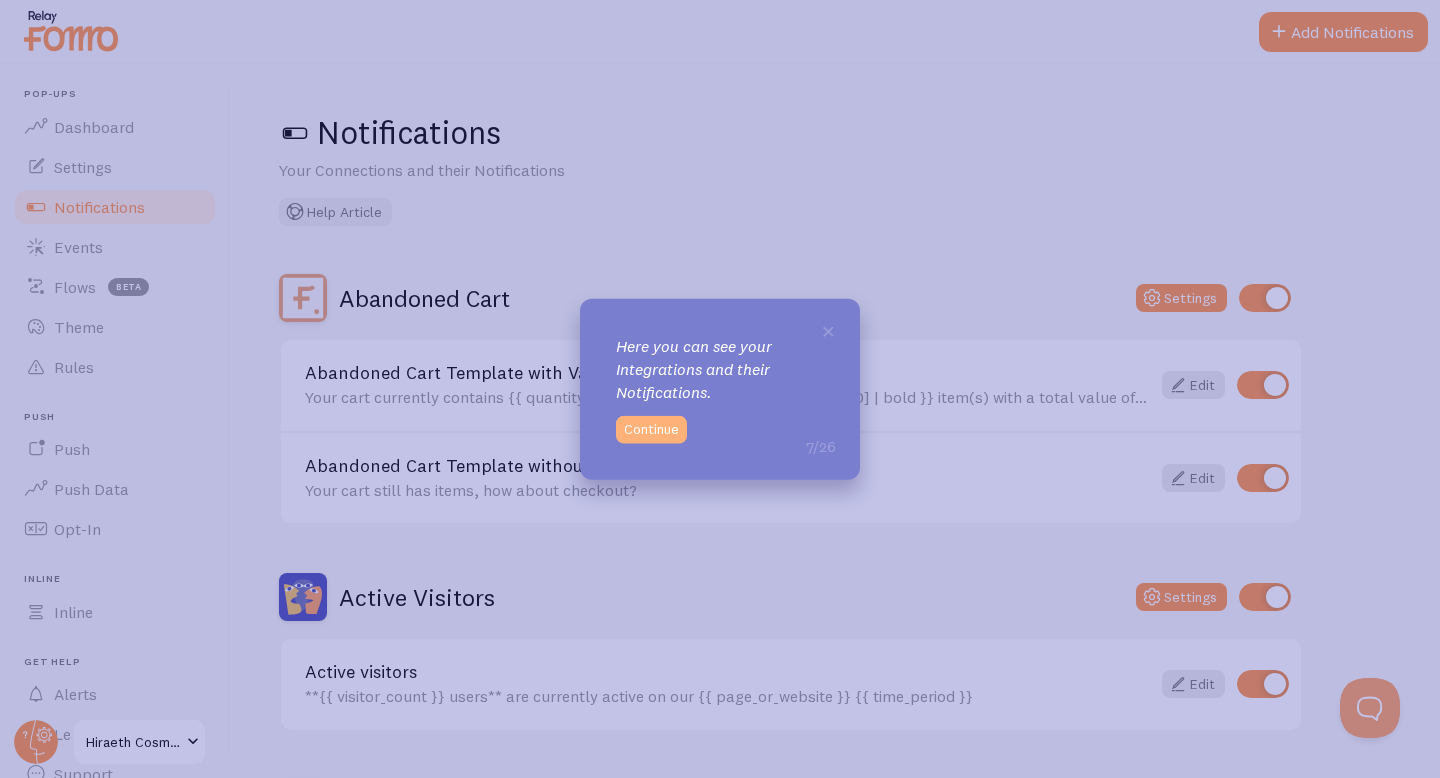 click on "Continue" at bounding box center (651, 429) 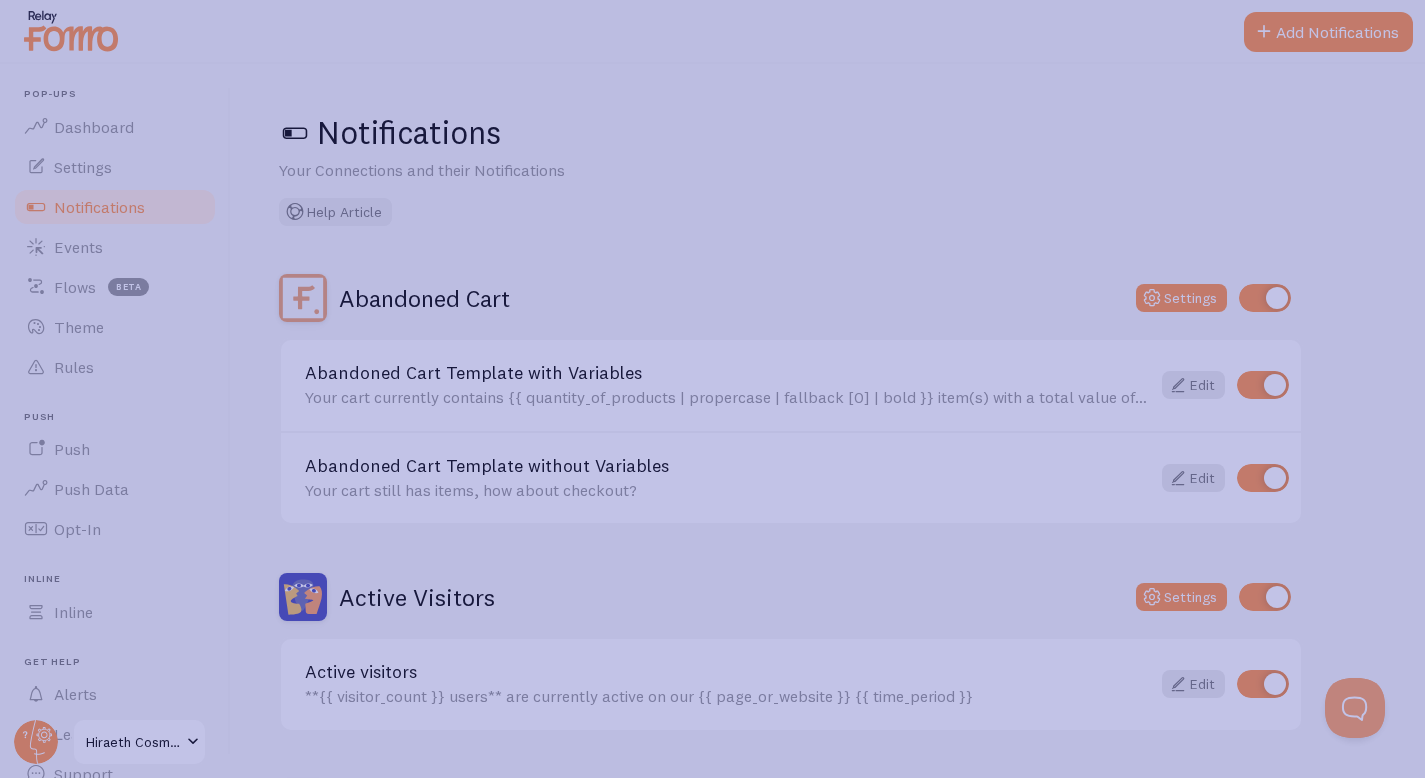 drag, startPoint x: 1420, startPoint y: 319, endPoint x: 1420, endPoint y: 384, distance: 65 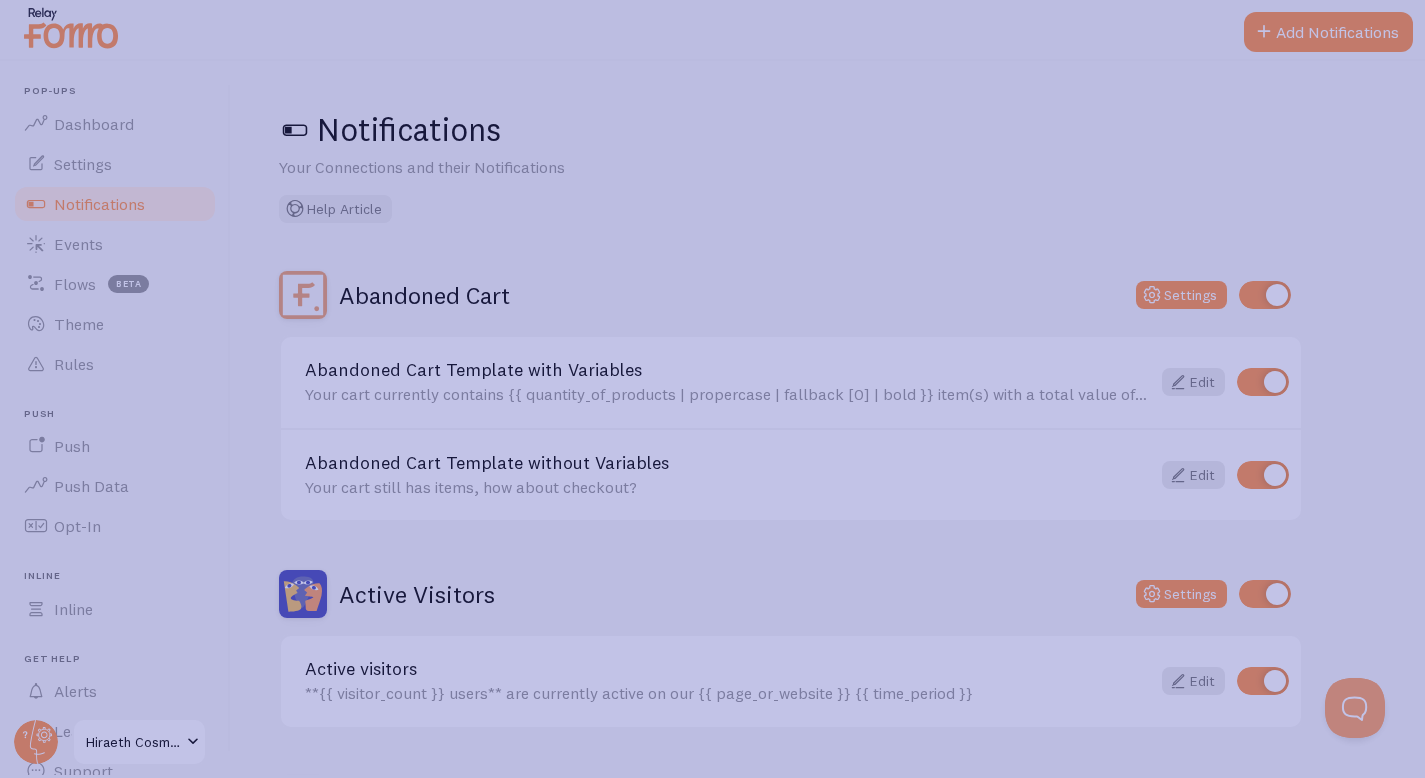click 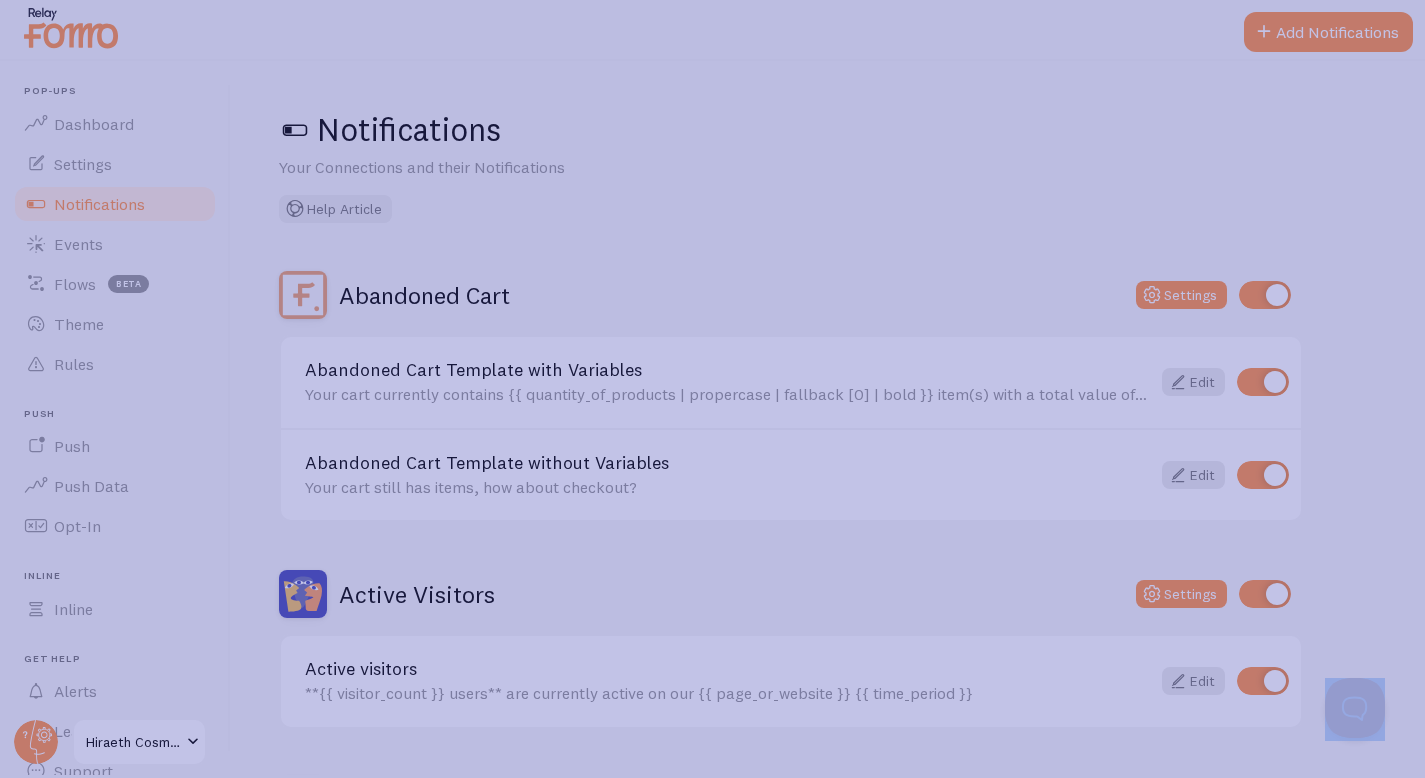 click 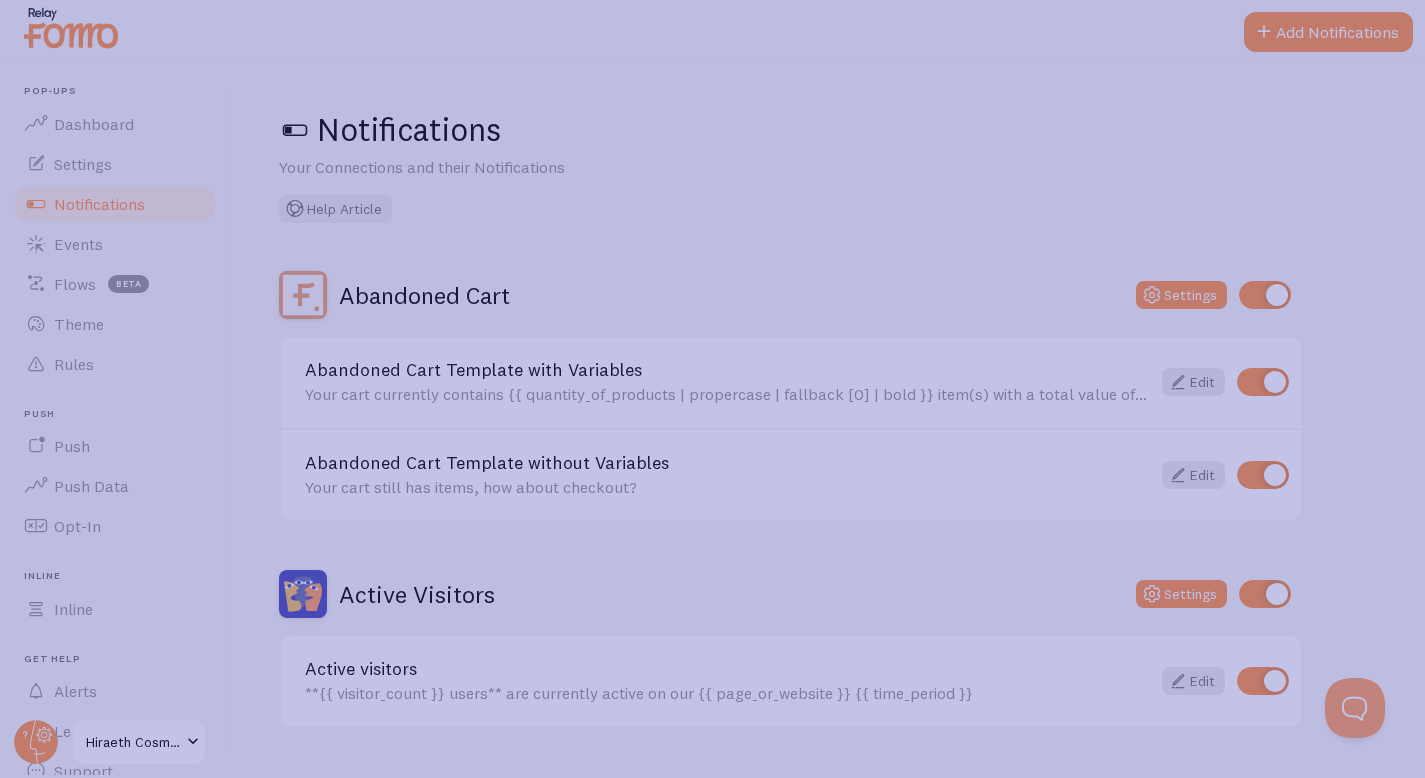 click 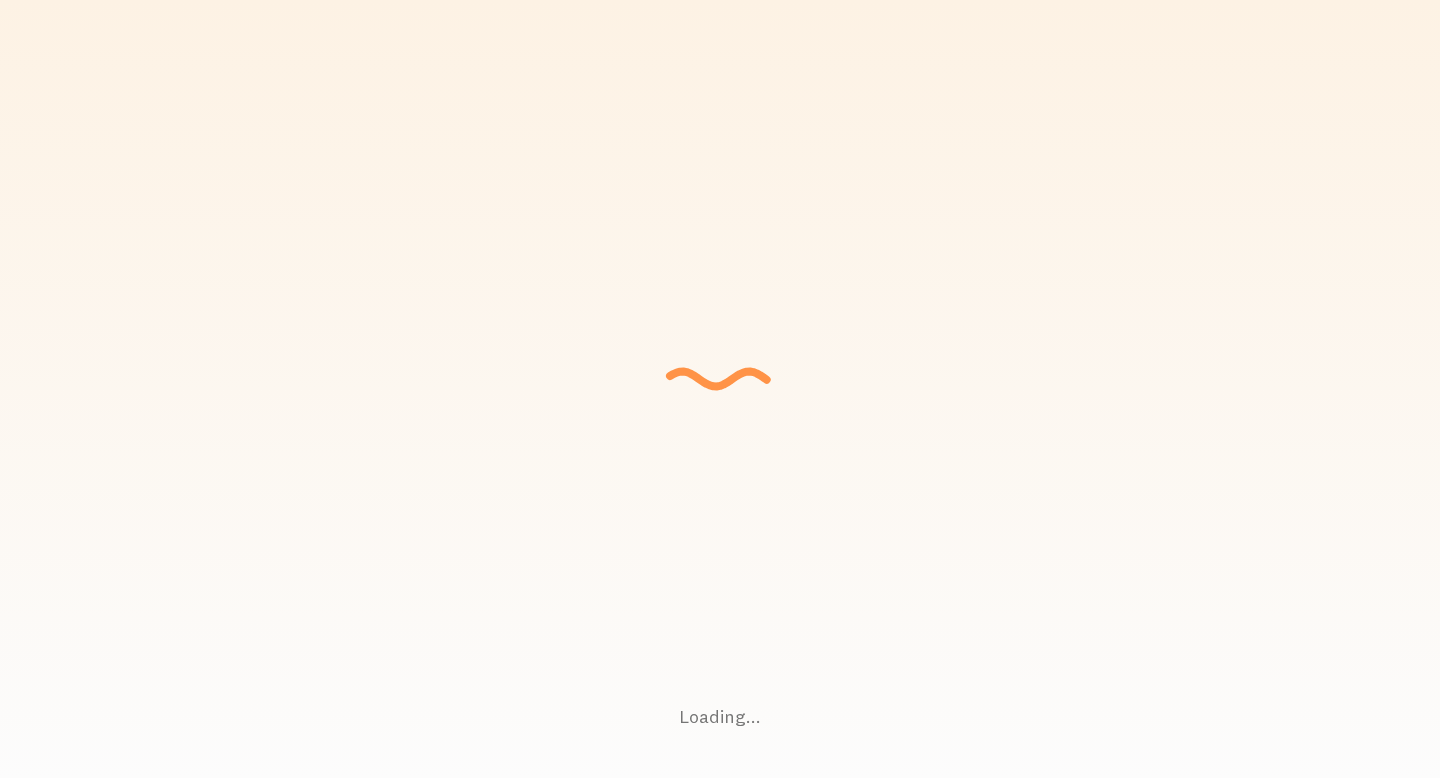 scroll, scrollTop: 0, scrollLeft: 0, axis: both 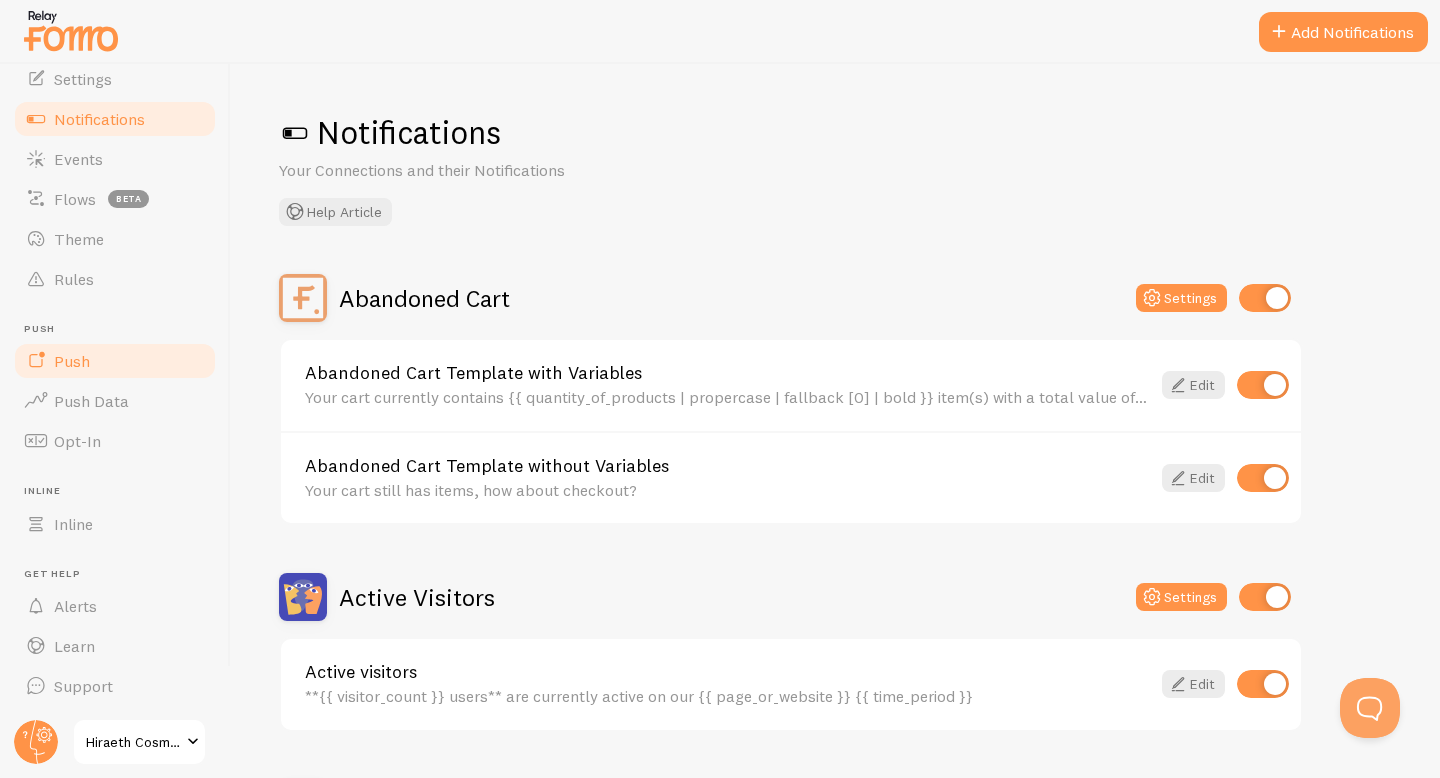 click on "Push" at bounding box center (115, 361) 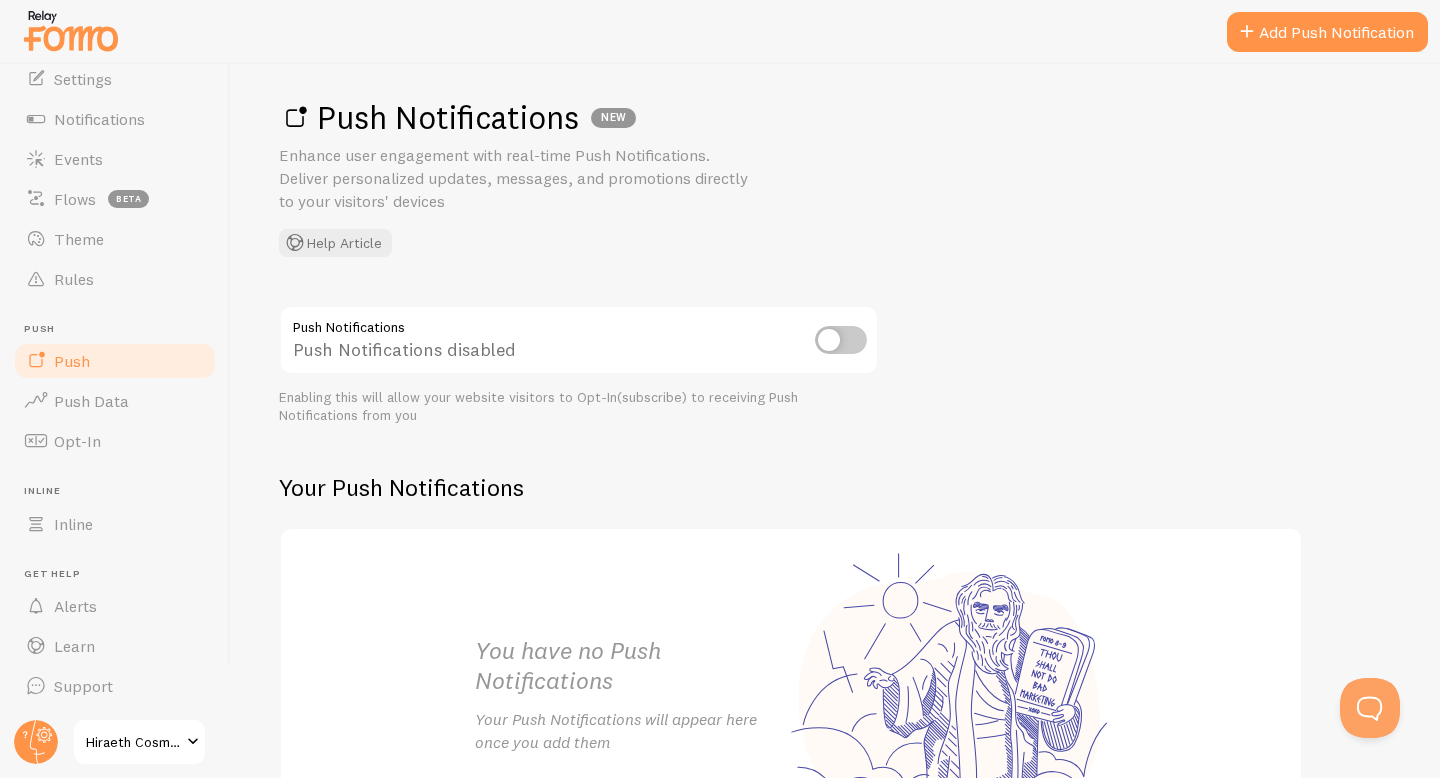 scroll, scrollTop: 0, scrollLeft: 0, axis: both 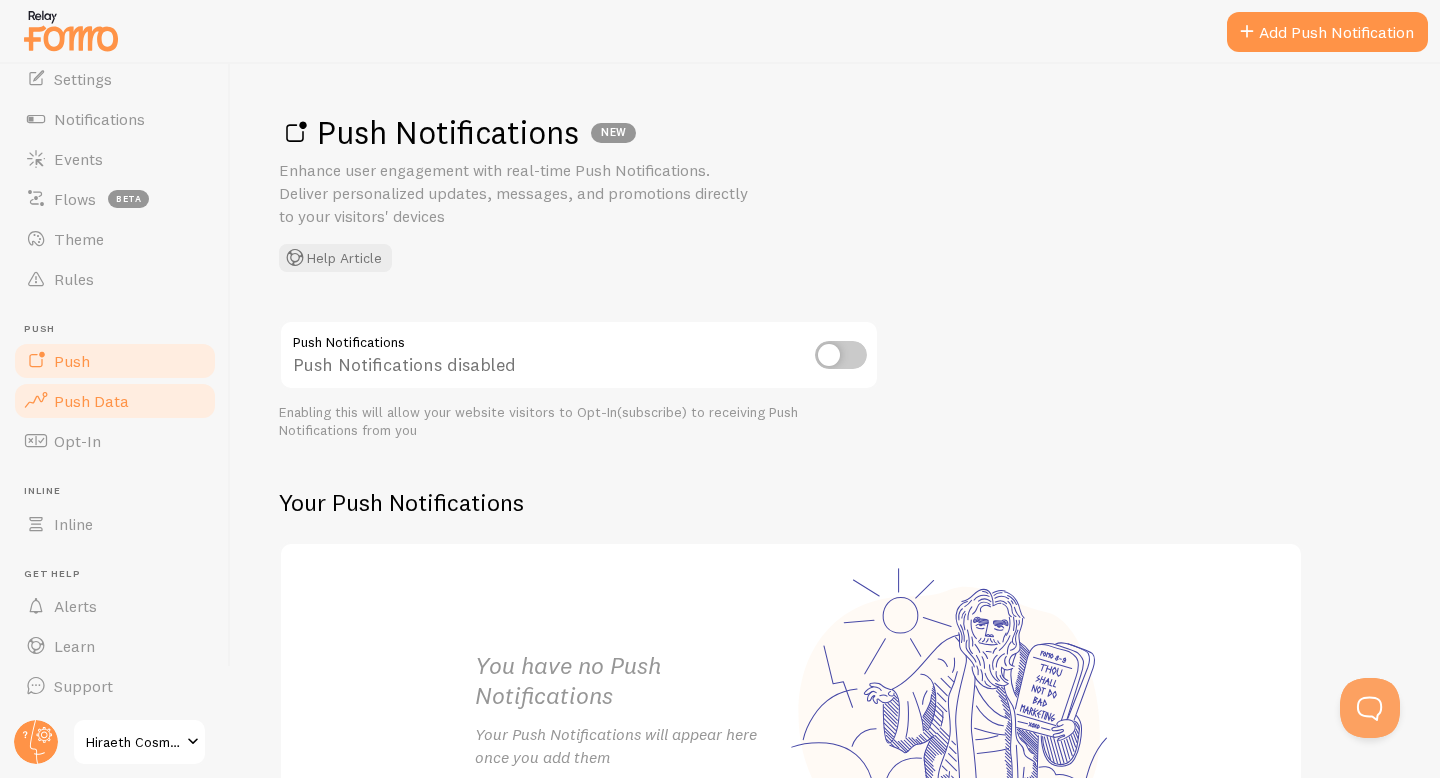 click on "Push Data" at bounding box center (115, 401) 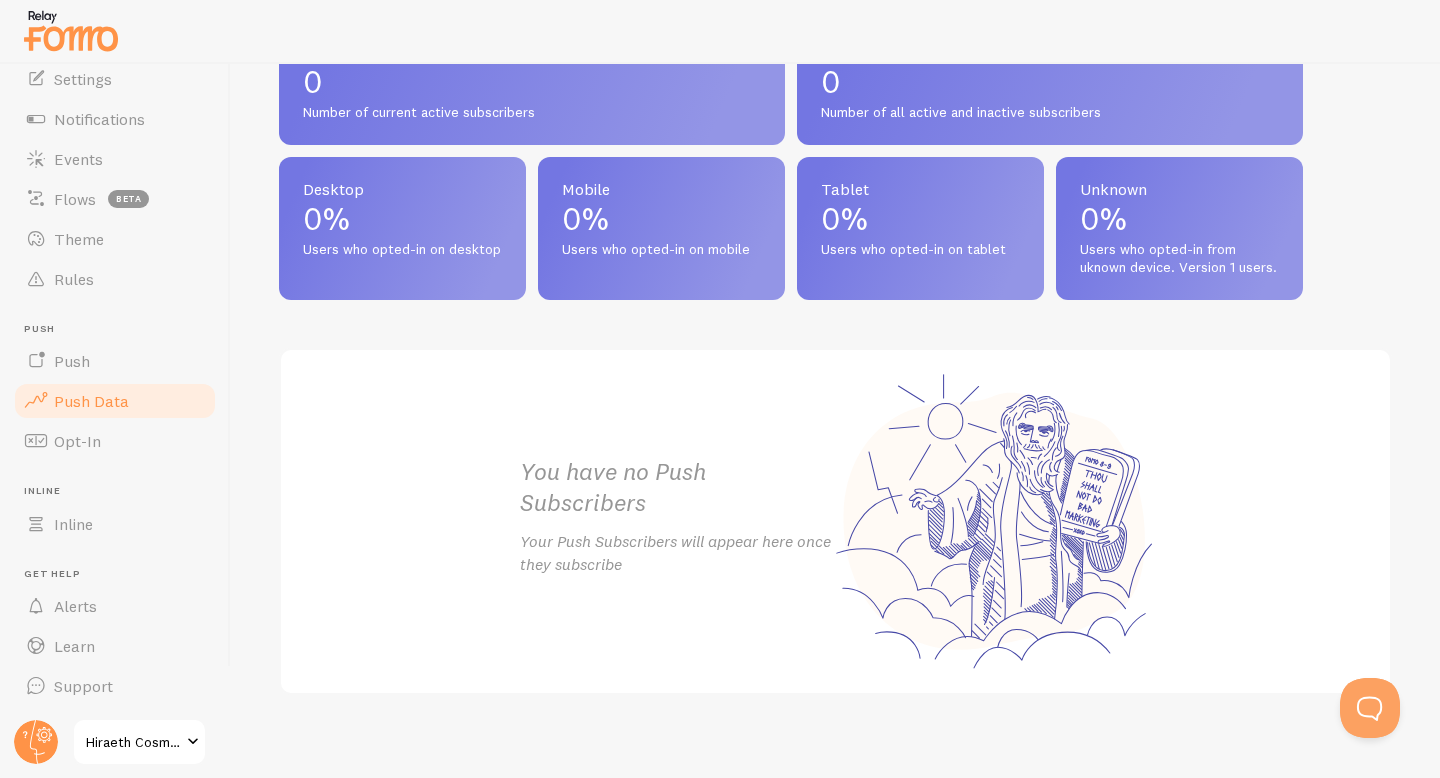 scroll, scrollTop: 930, scrollLeft: 0, axis: vertical 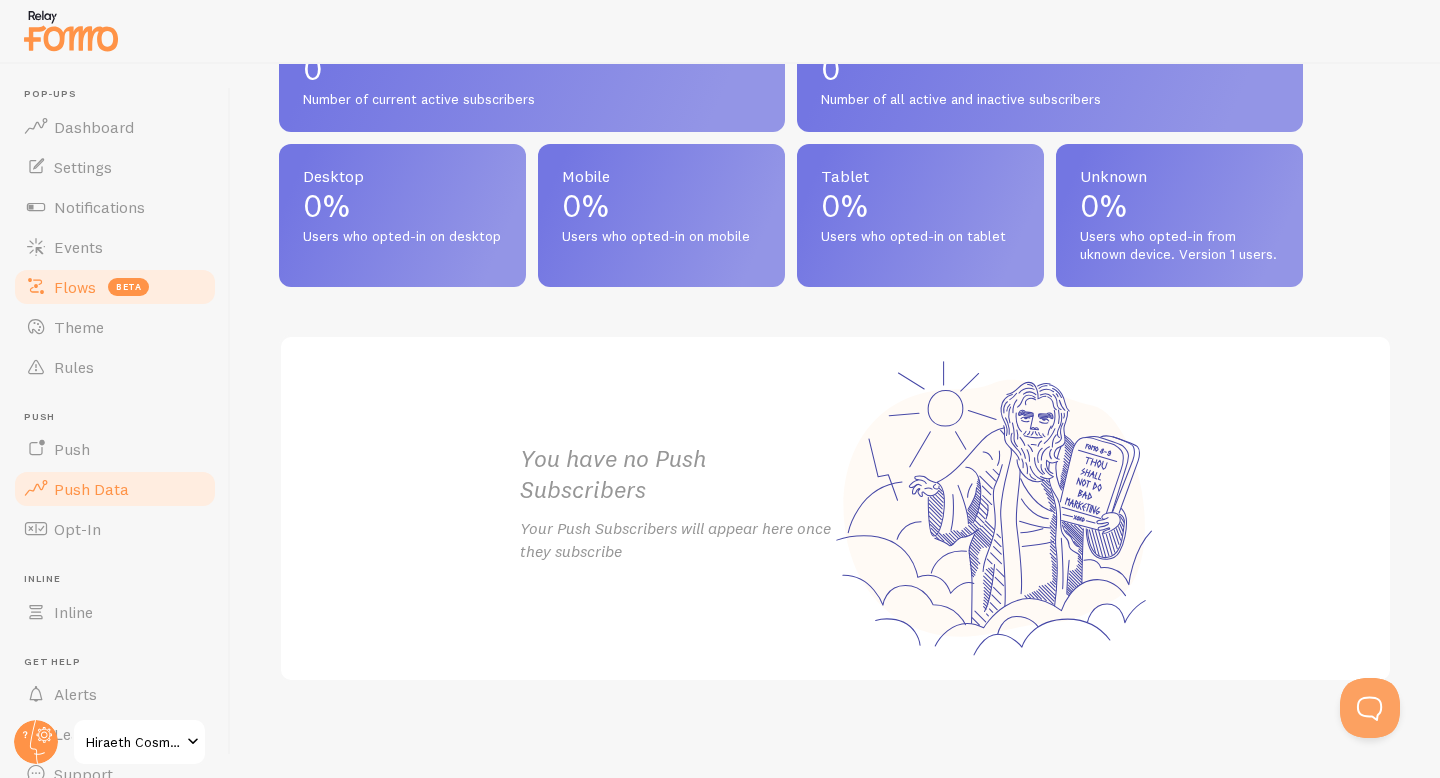 click on "Flows" at bounding box center [75, 287] 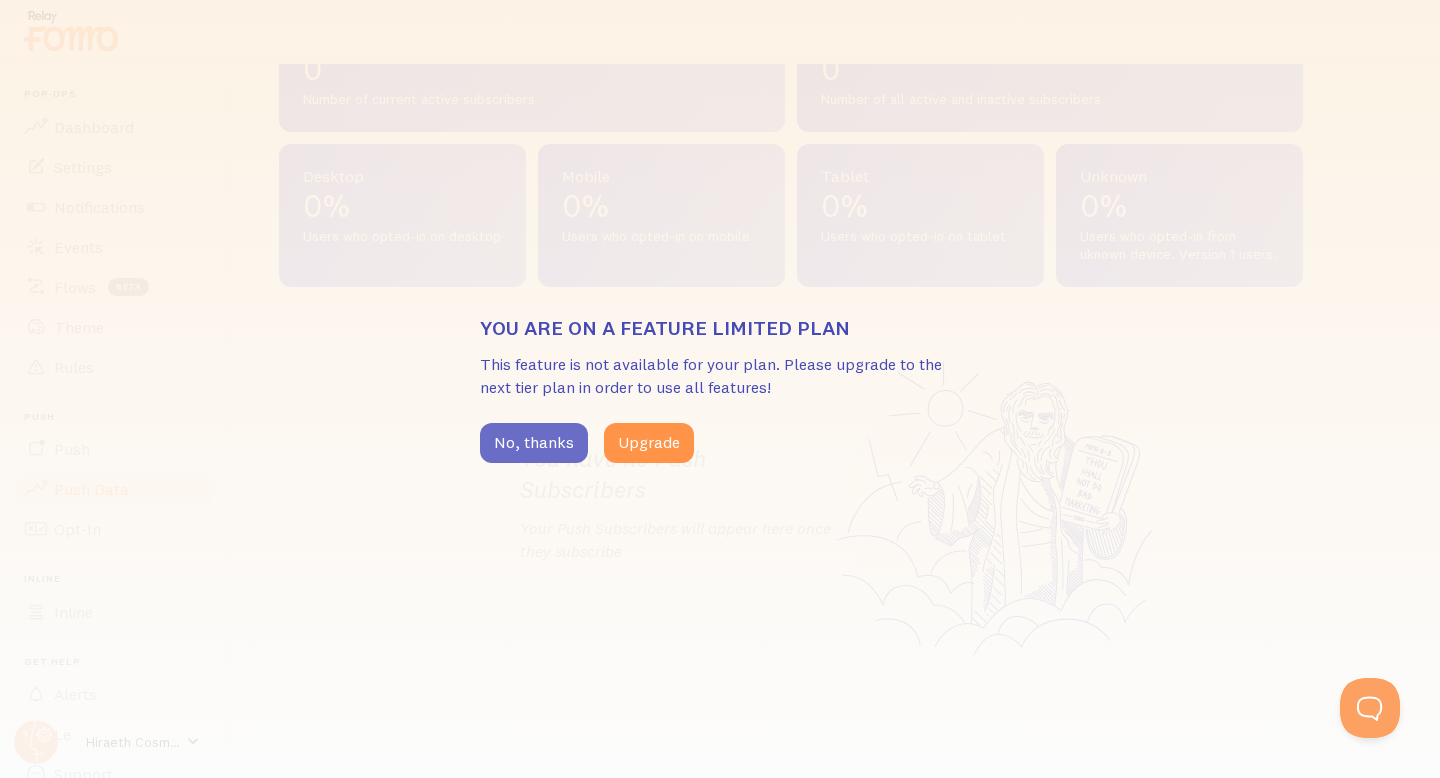click on "No, thanks" at bounding box center [534, 443] 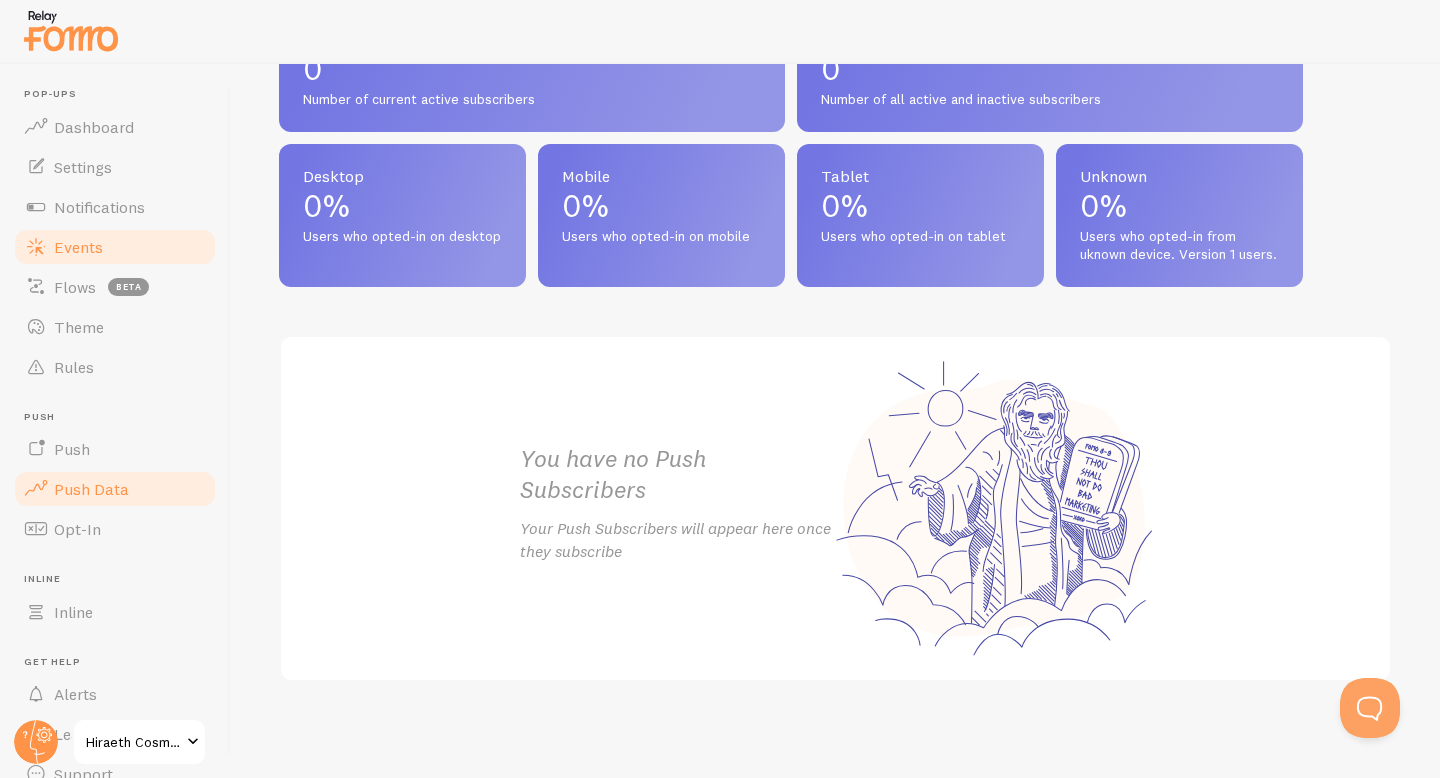 click on "Events" at bounding box center (115, 247) 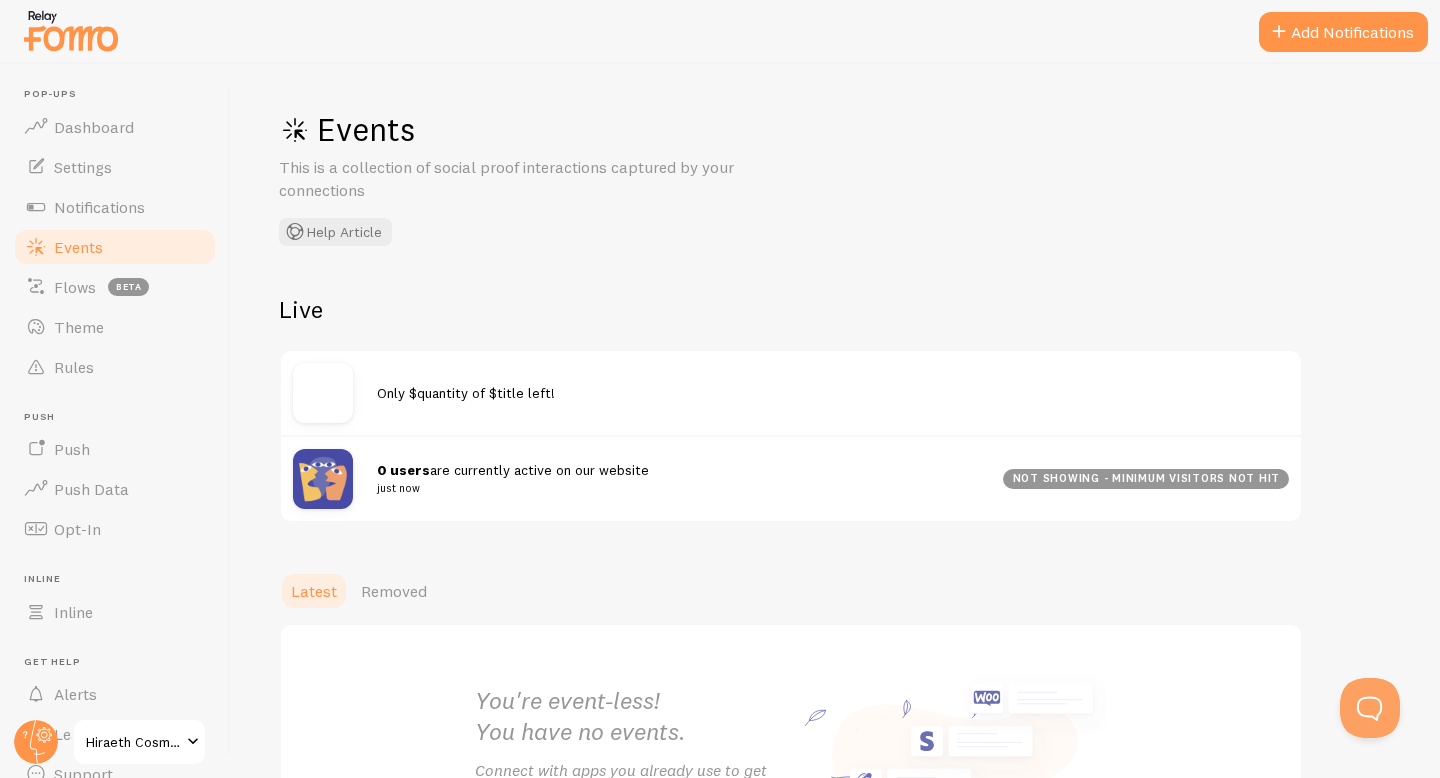 scroll, scrollTop: 0, scrollLeft: 0, axis: both 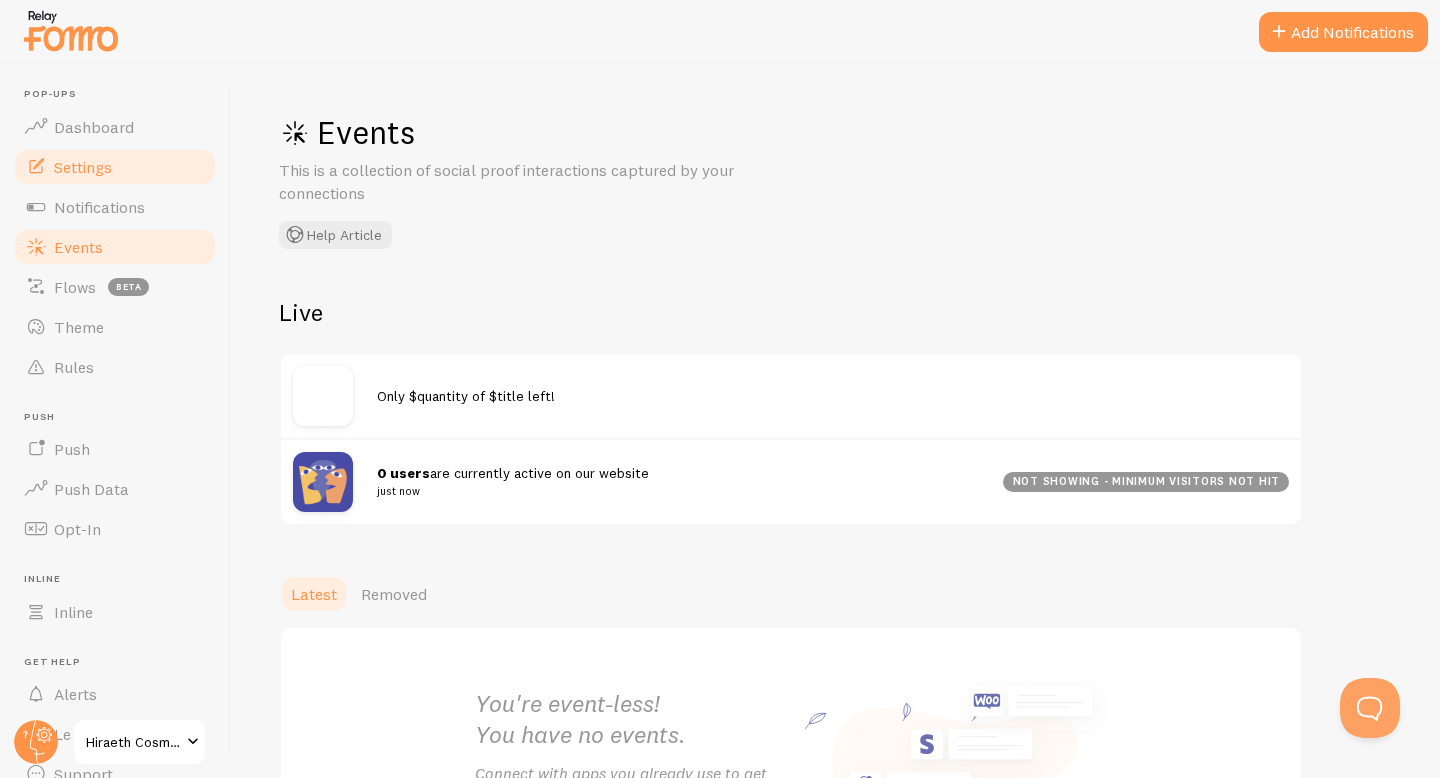 click on "Settings" at bounding box center (83, 167) 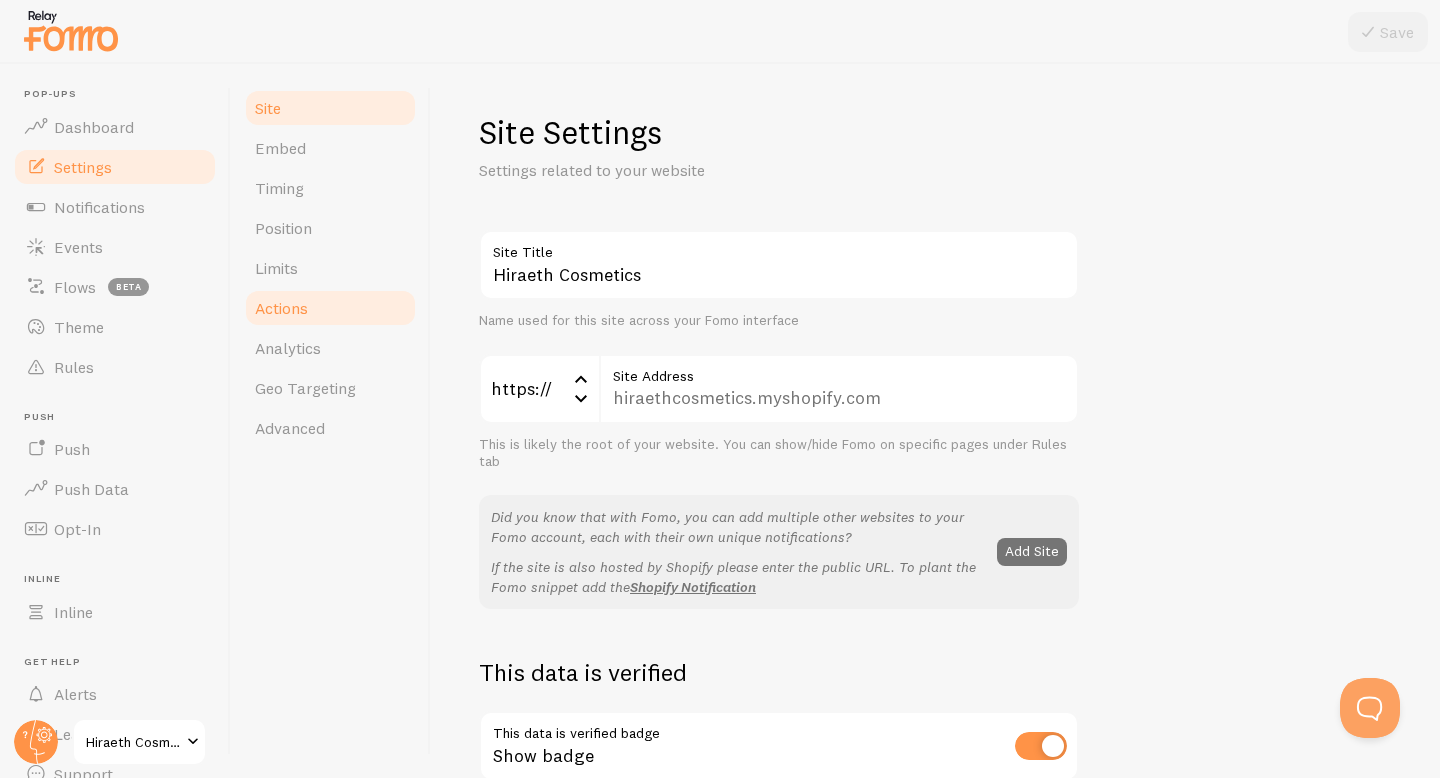 click on "Actions" at bounding box center (281, 308) 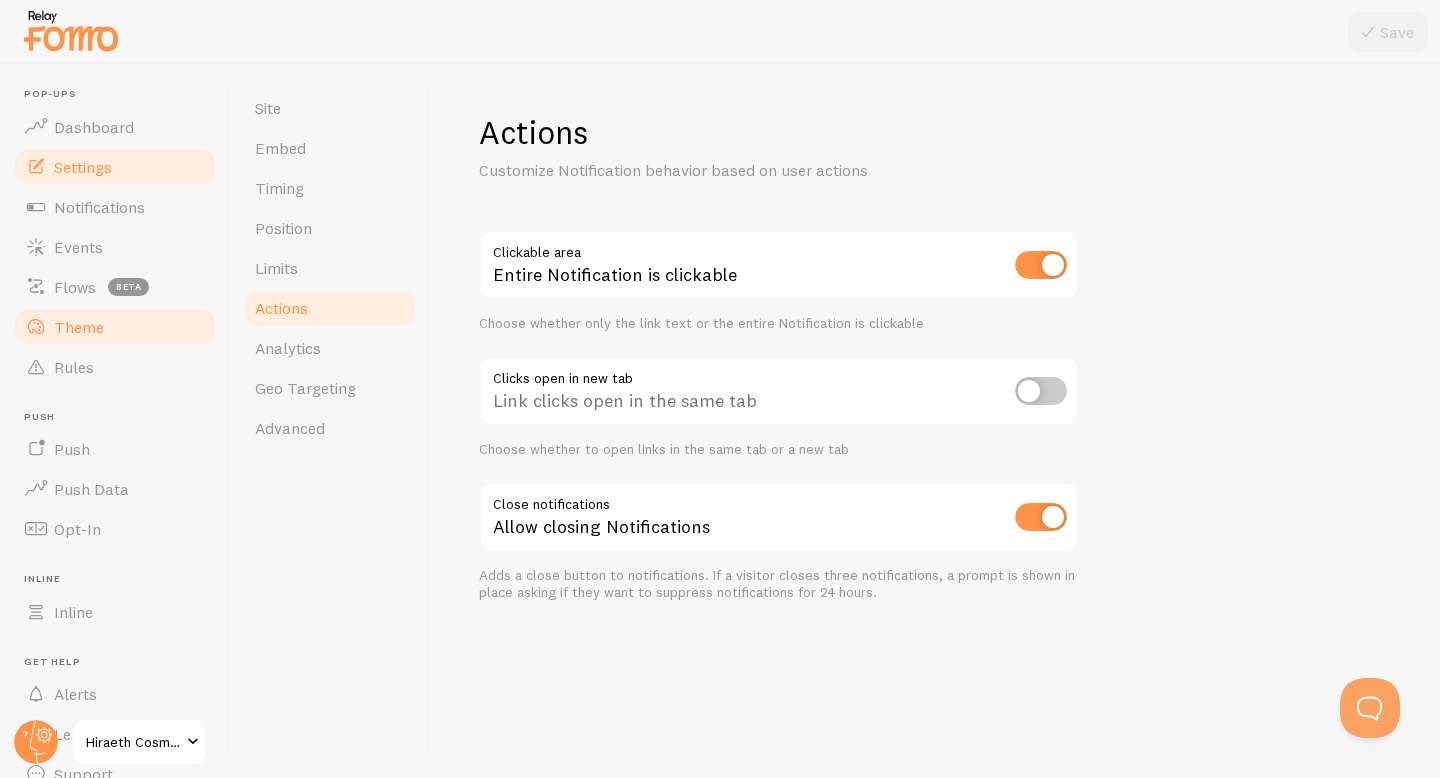 click on "Theme" at bounding box center [79, 327] 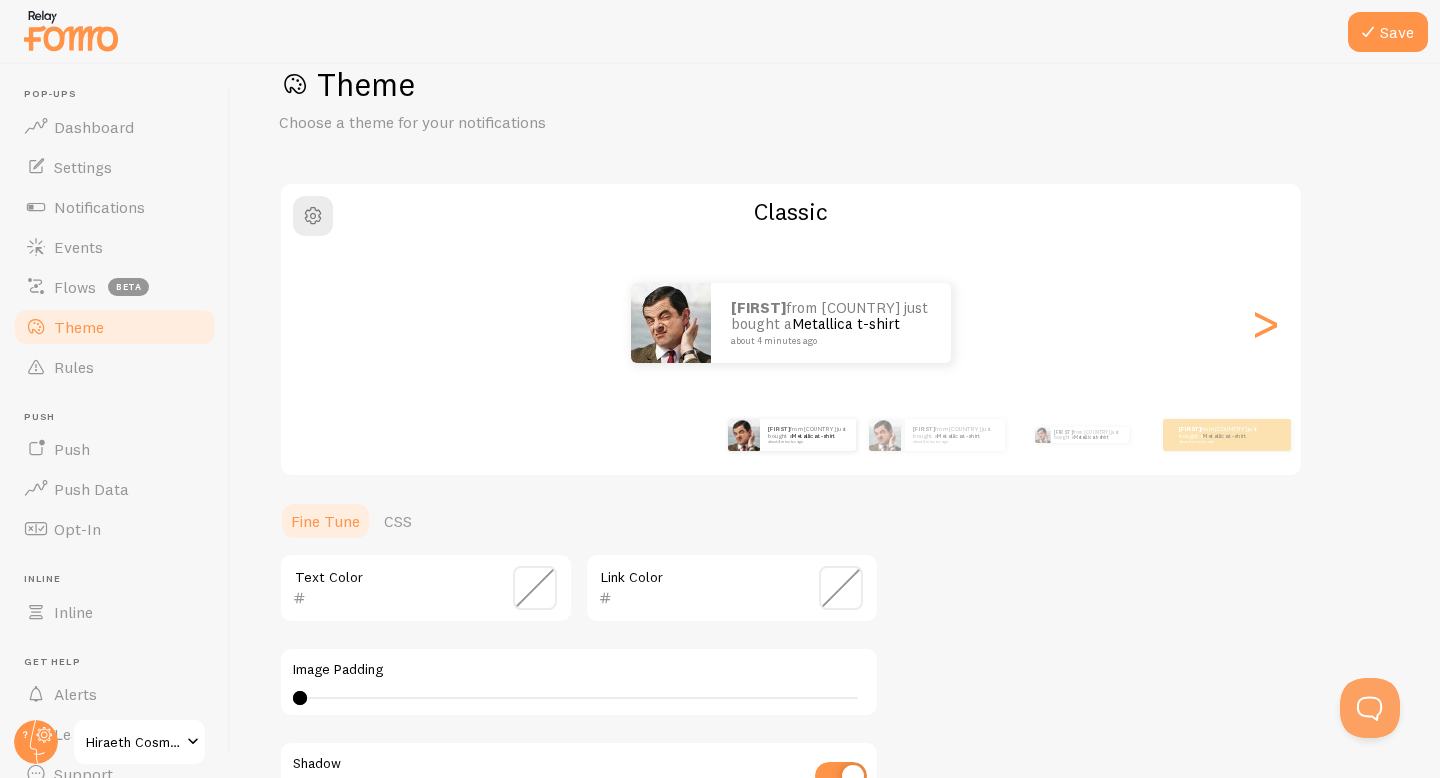 scroll, scrollTop: 0, scrollLeft: 0, axis: both 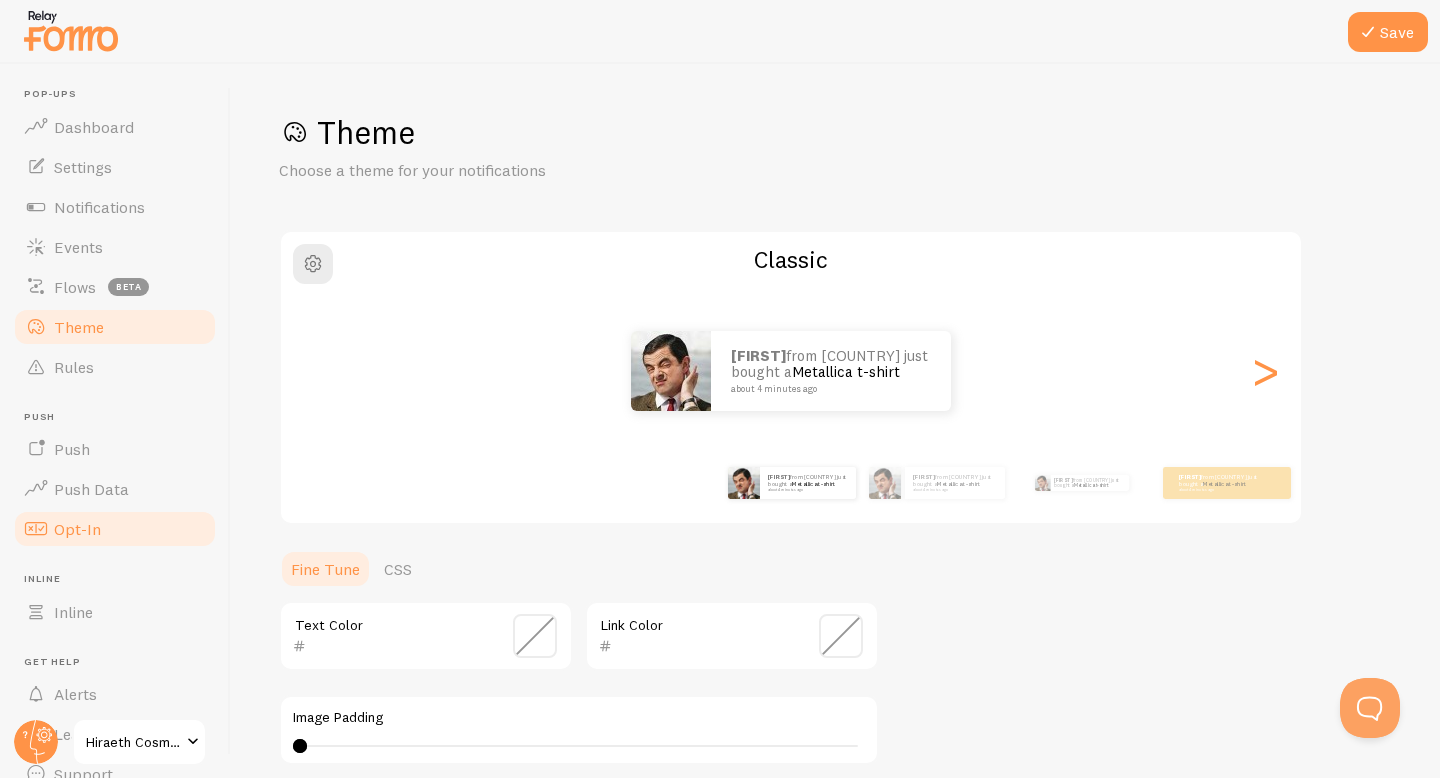 click on "Opt-In" at bounding box center [115, 529] 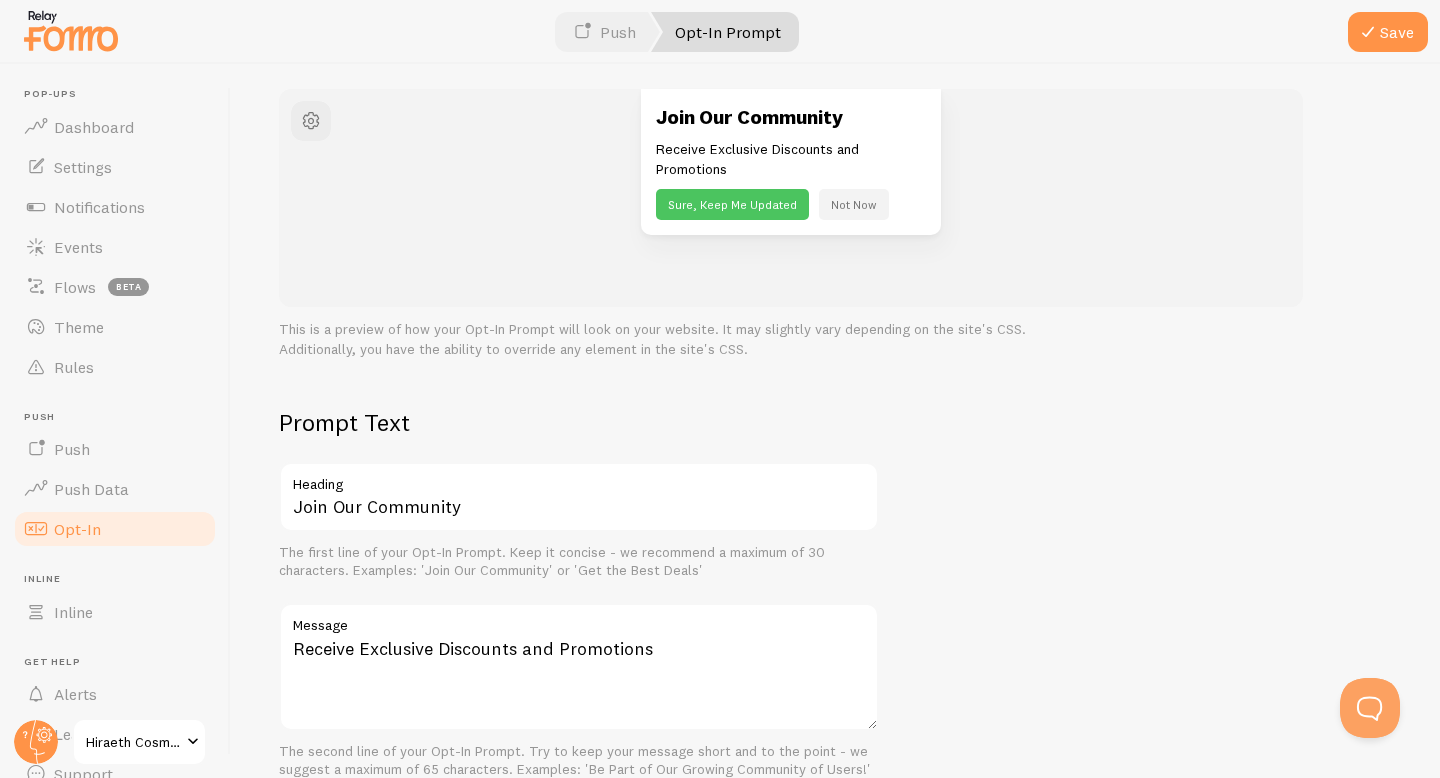 scroll, scrollTop: 0, scrollLeft: 0, axis: both 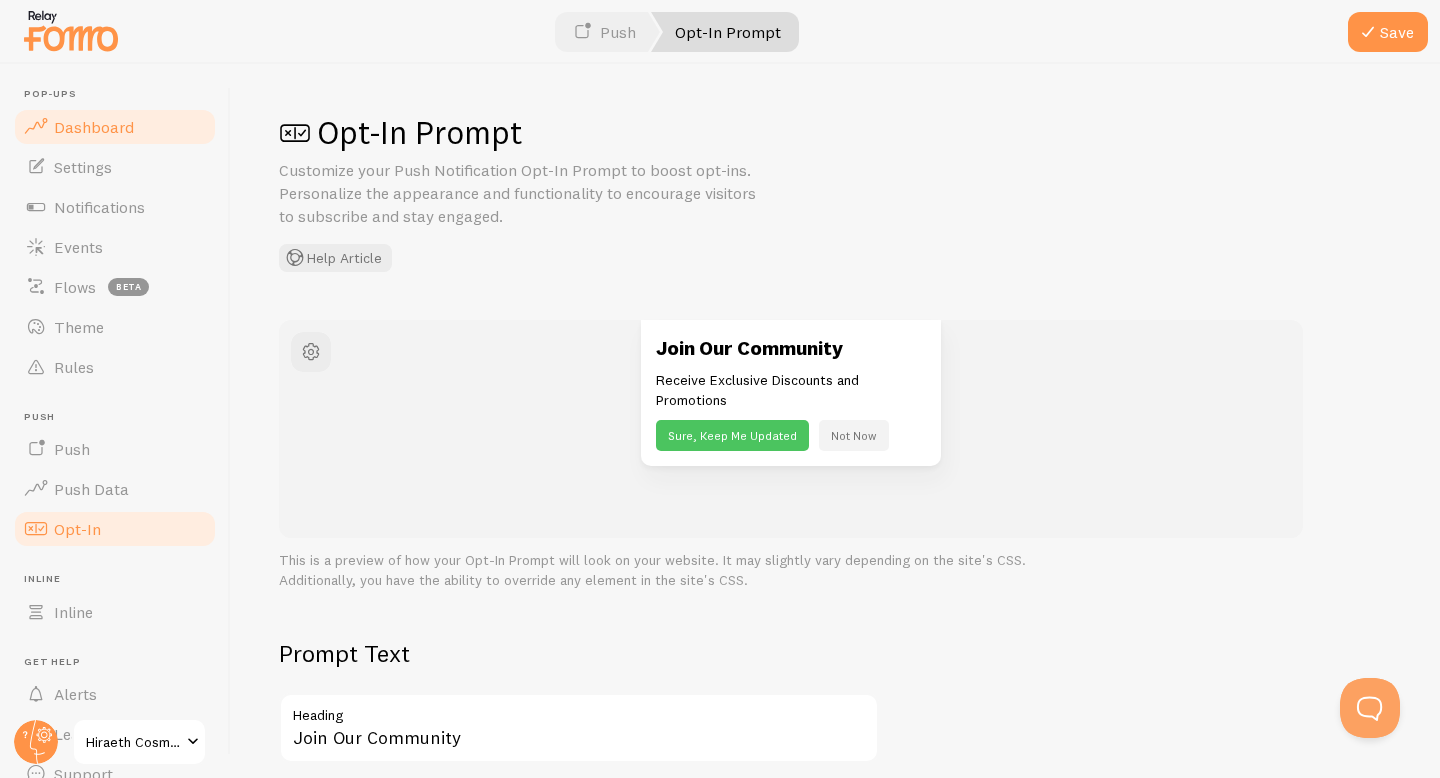 click on "Dashboard" at bounding box center [94, 127] 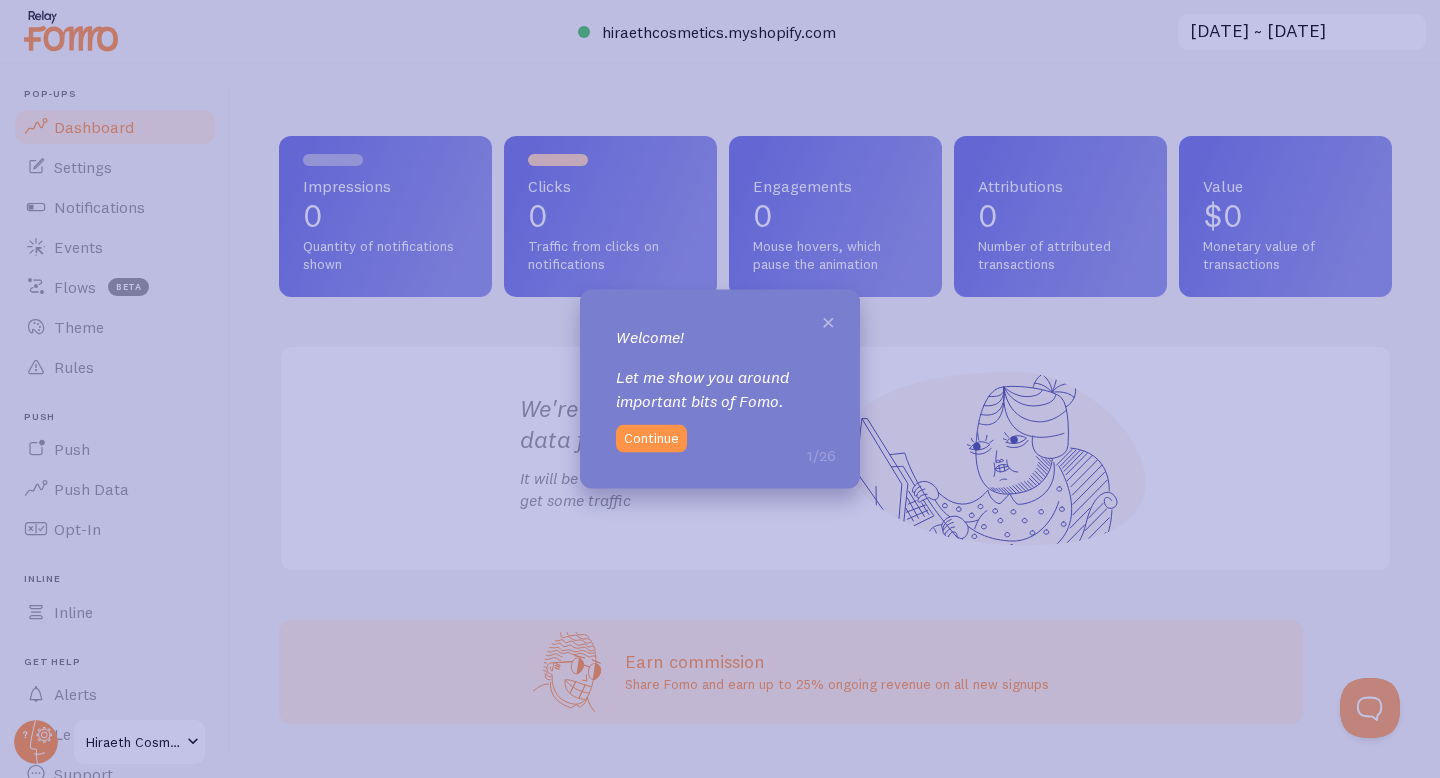 click on "×" at bounding box center [828, 321] 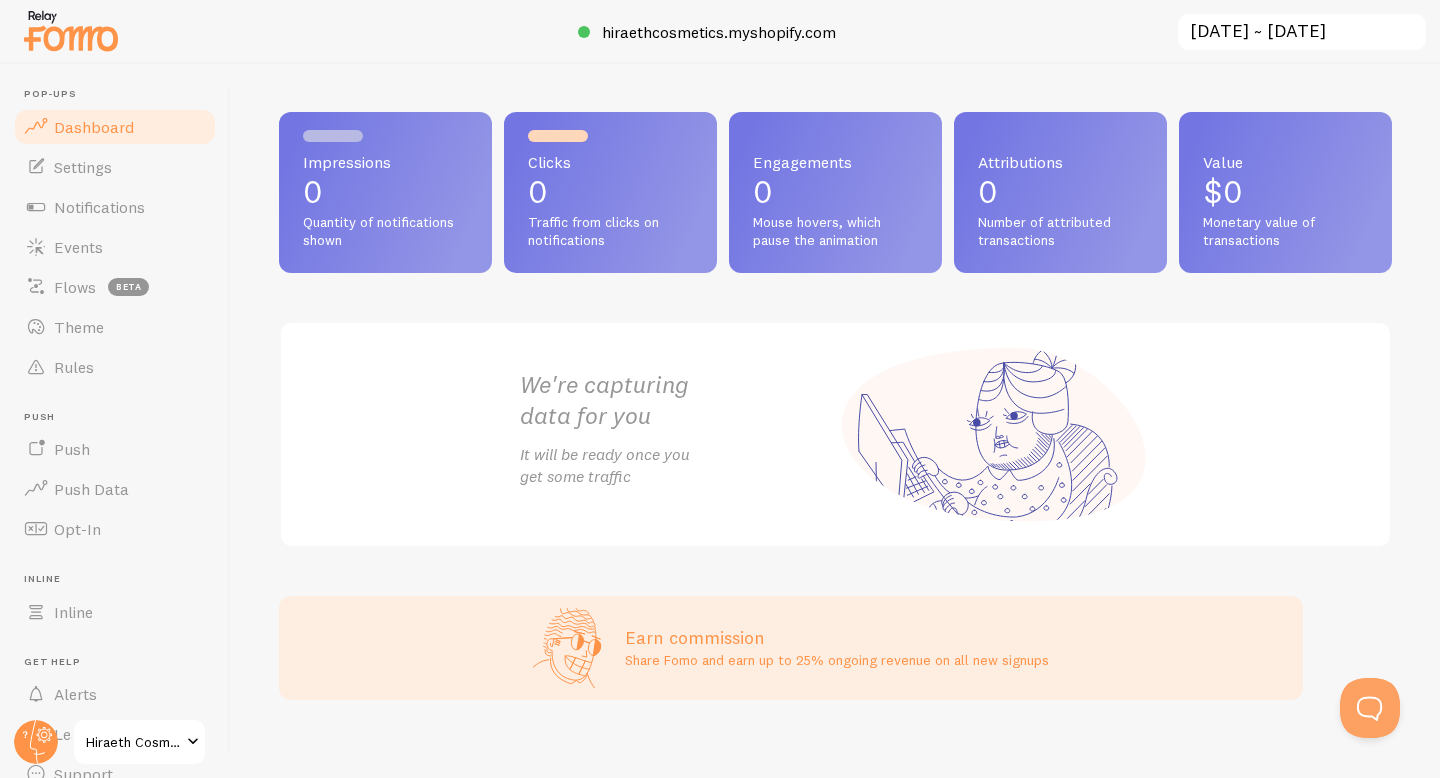 scroll, scrollTop: 0, scrollLeft: 0, axis: both 